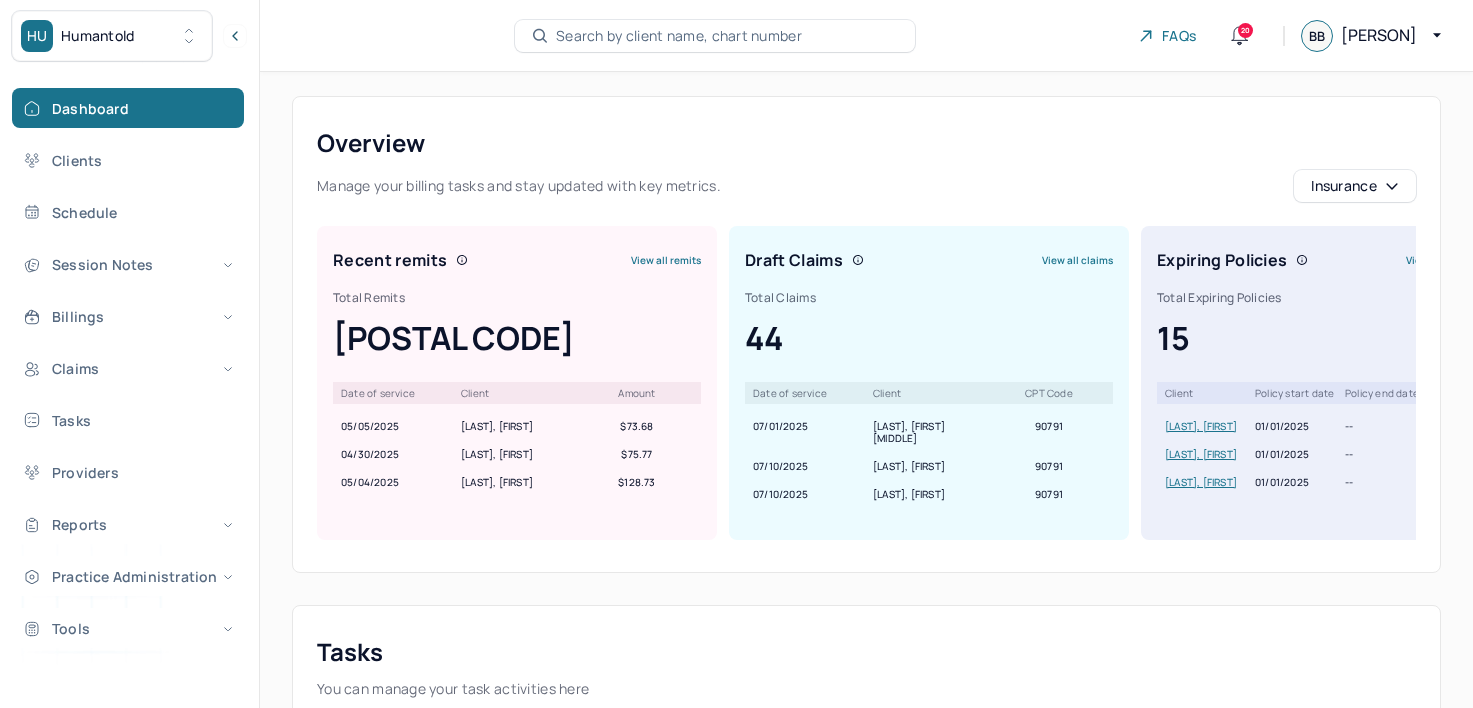scroll, scrollTop: 0, scrollLeft: 0, axis: both 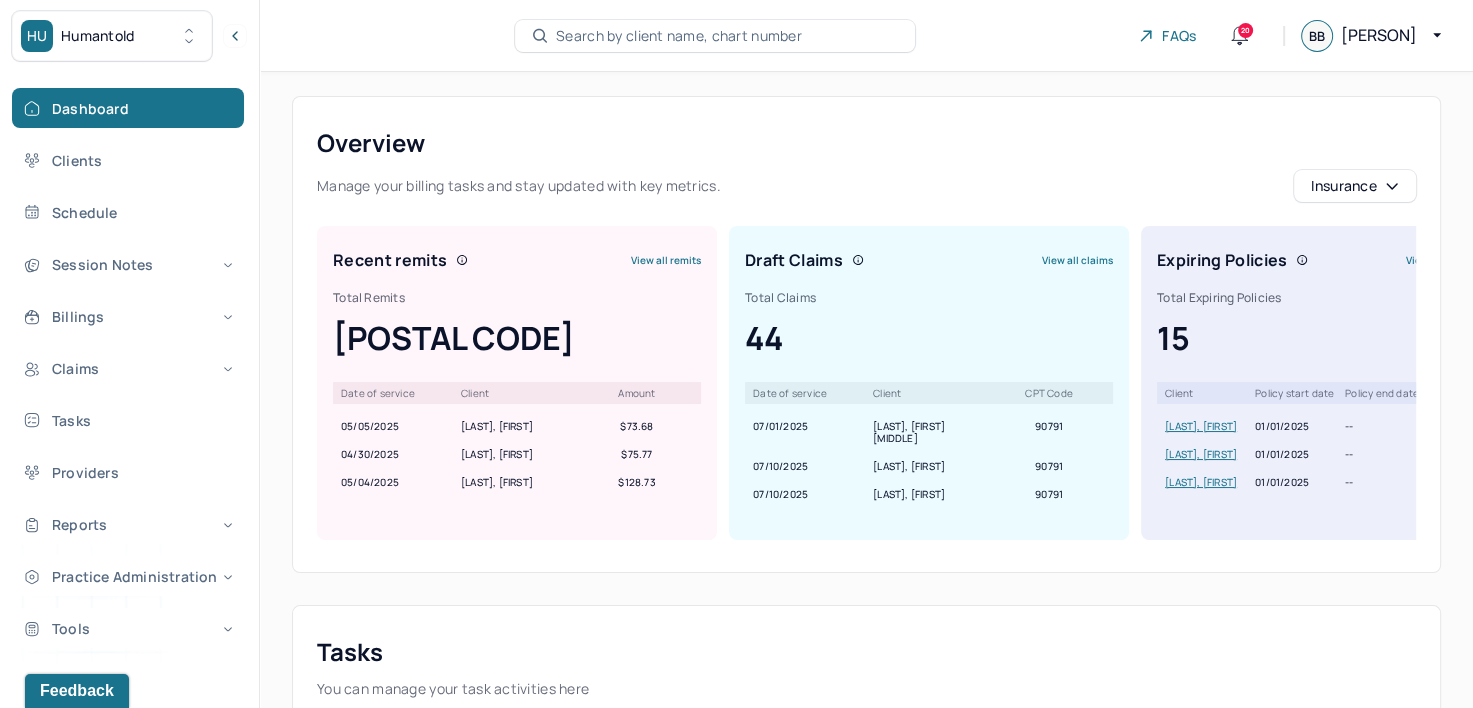 click on "HU Humantold" at bounding box center [112, 36] 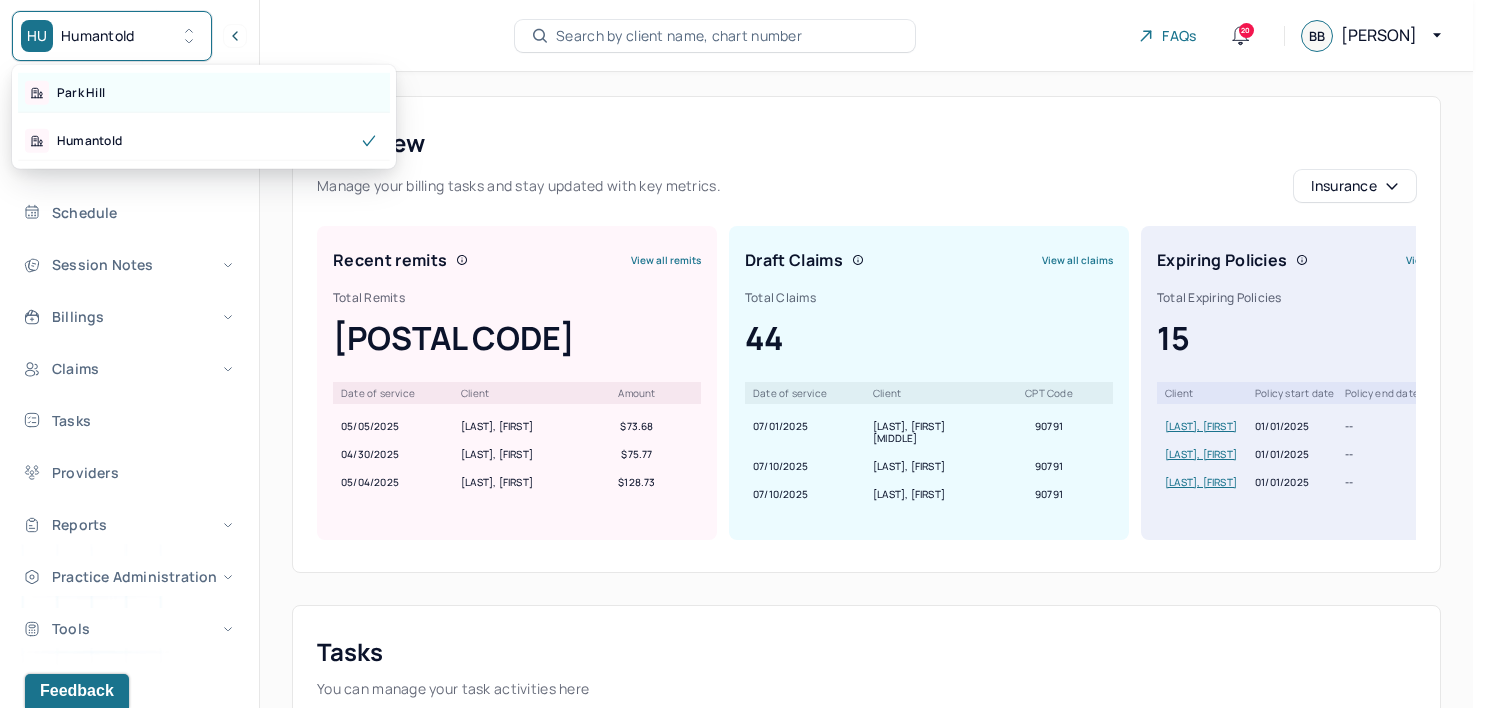 click on "Park Hill" at bounding box center (204, 93) 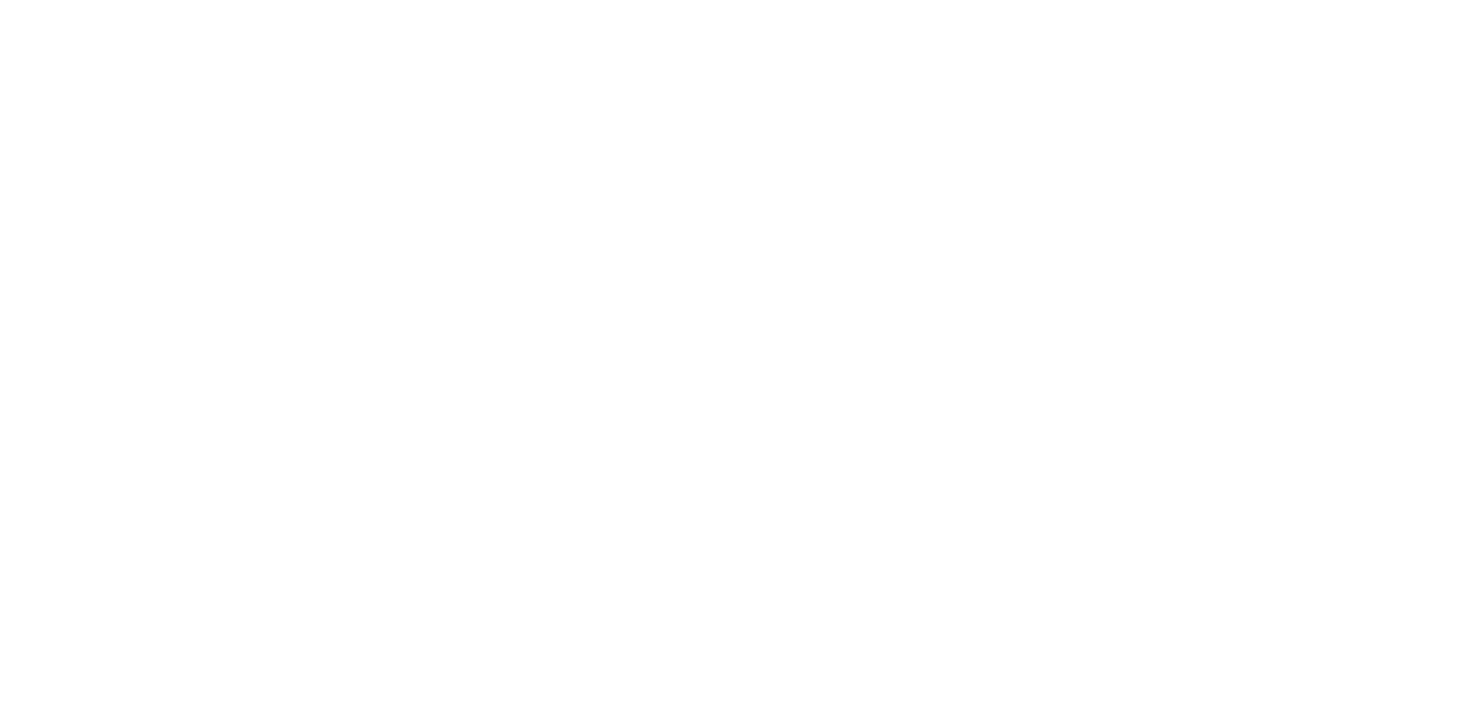 scroll, scrollTop: 0, scrollLeft: 0, axis: both 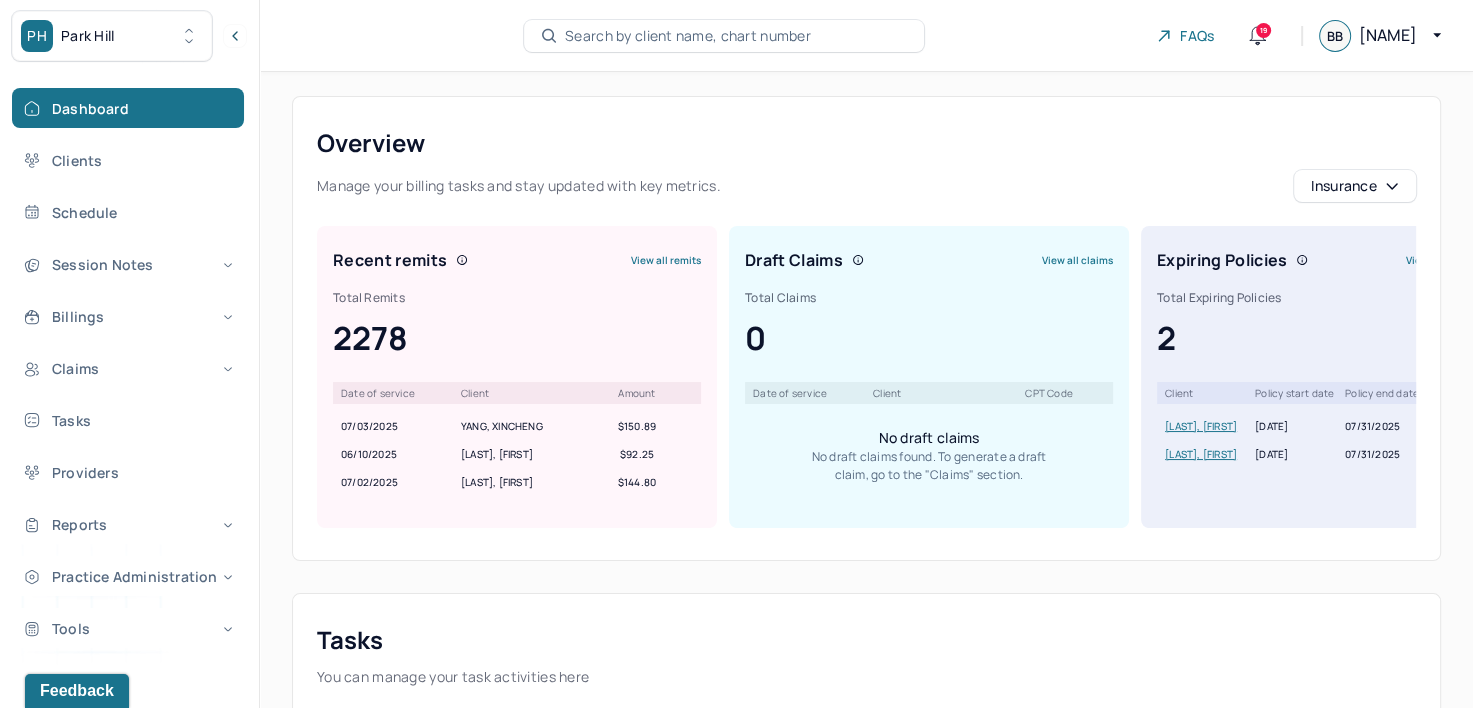 click on "Overview Manage your billing tasks and stay updated with key metrics.   Insurance   Recent remits     View all remits Total Remits 2278 Date of service Client Amount [DATE] [LAST], [FIRST] $150.89 [DATE] [LAST], [FIRST] $92.25 [DATE] [LAST], [FIRST] $144.80 Draft Claims     View all claims Total Claims 0 Date of service Client CPT Code No draft claims No draft claims found. To generate a draft claim, go to the "Claims" section. Expiring Policies       View all expiring policies   Total Expiring Policies   this mon...   2 Client Policy start date Policy end date FAP end date [LAST], [FIRST] [DATE] [DATE] -- [LAST], [FIRST] [DATE] [DATE] -- Tasks You can manage your task activities here   Declined Session fee   CC declined for DOS [DATE] Due date: [DATE]       Declined Session fee   CC declined for DOS [DATE] Due date: [DATE]       Declined Session fee   cc declined for DOS [DATE] Due date: [DATE]       Declined NS fee   cc declined for NS on [DATE]" at bounding box center [866, 900] 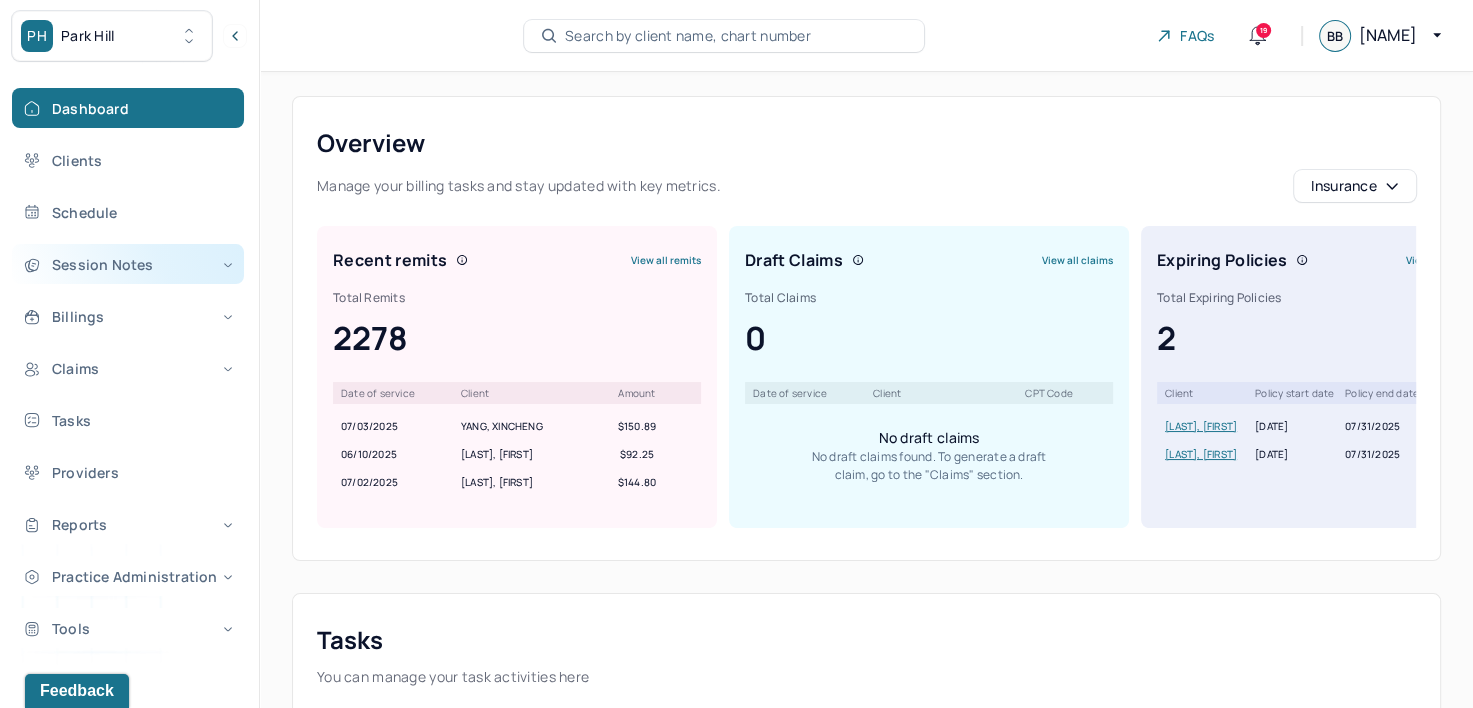 click on "Session Notes" at bounding box center [128, 264] 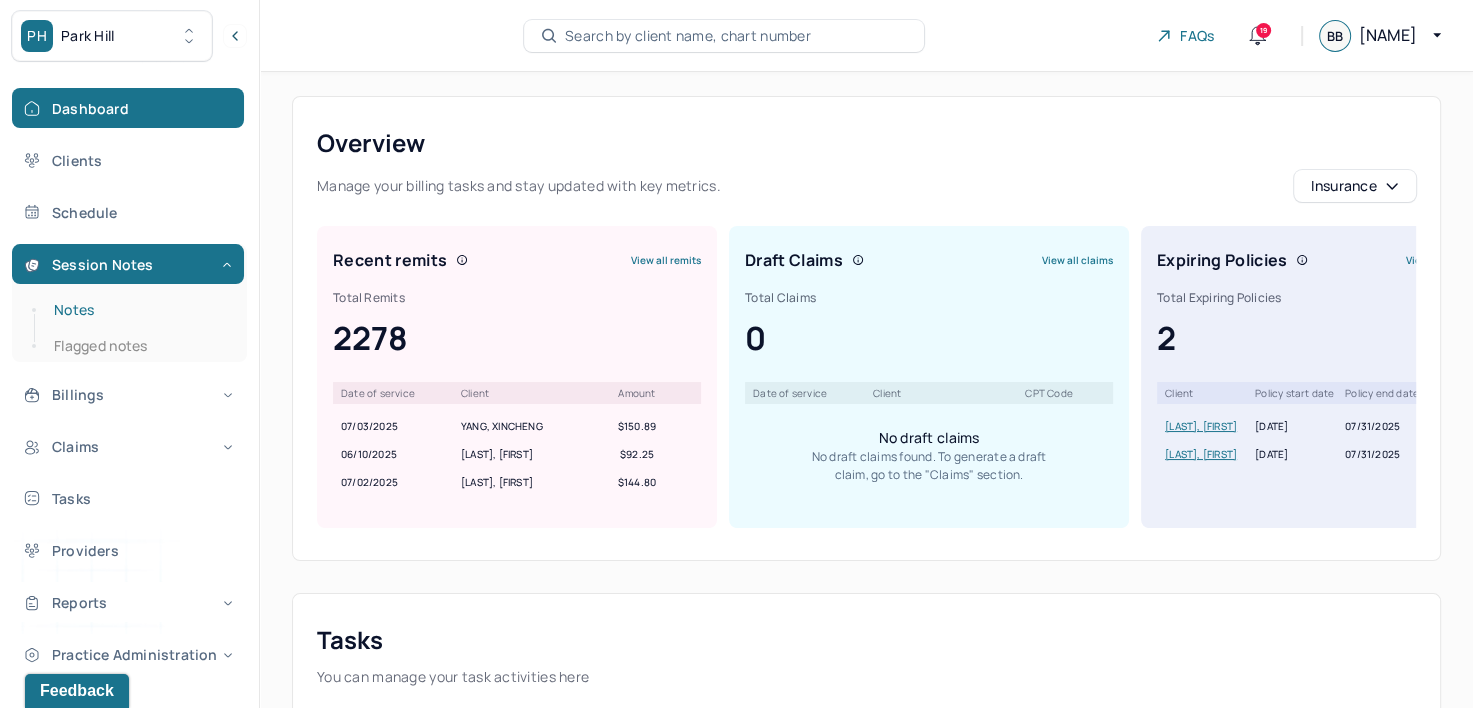 click on "Notes" at bounding box center (139, 310) 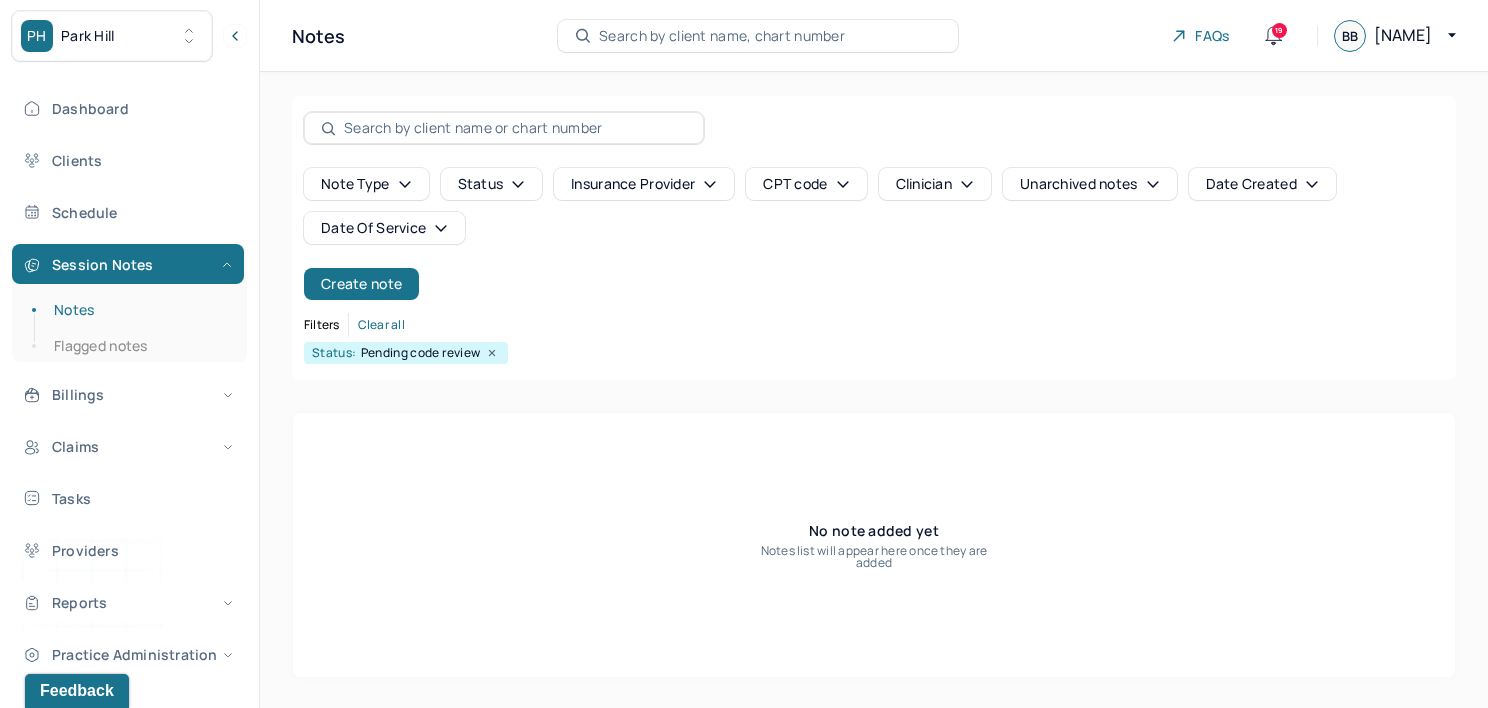 click 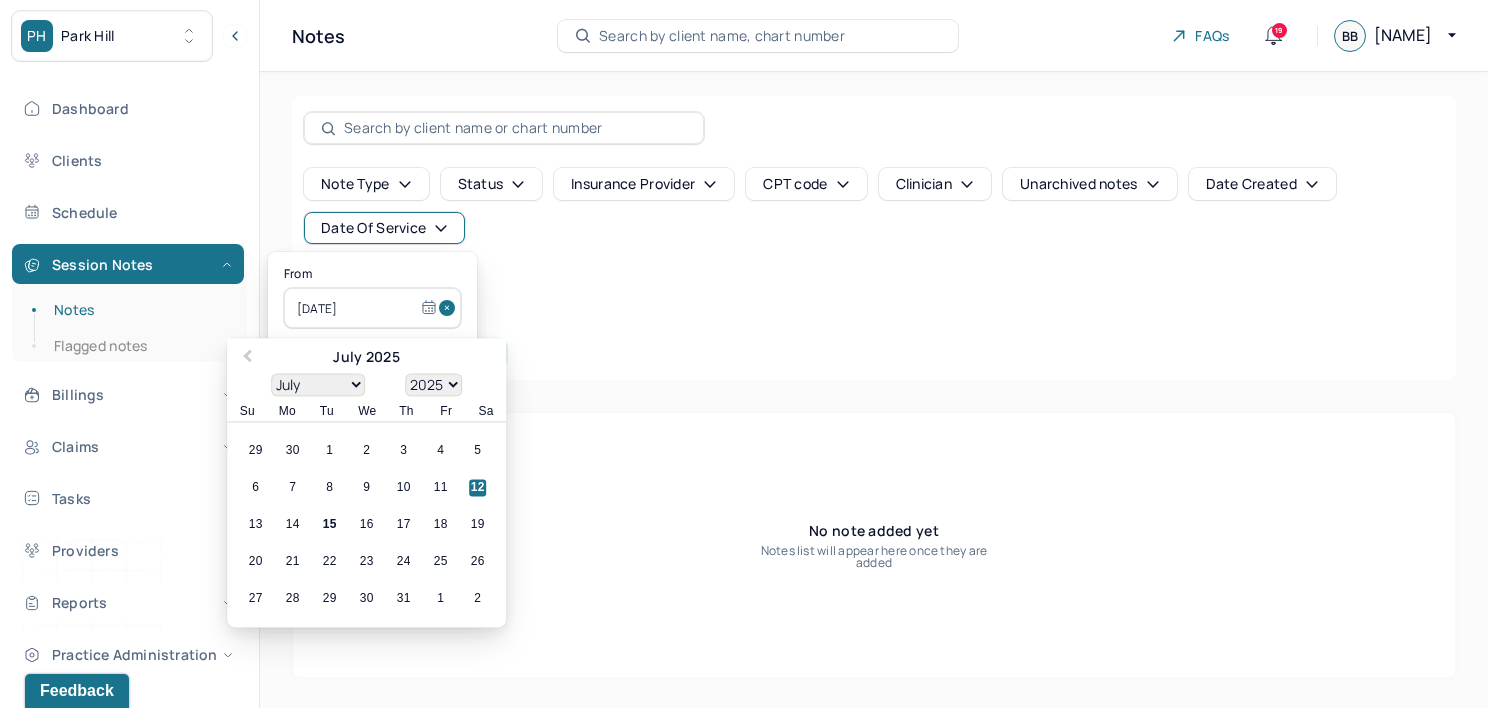 click at bounding box center (450, 308) 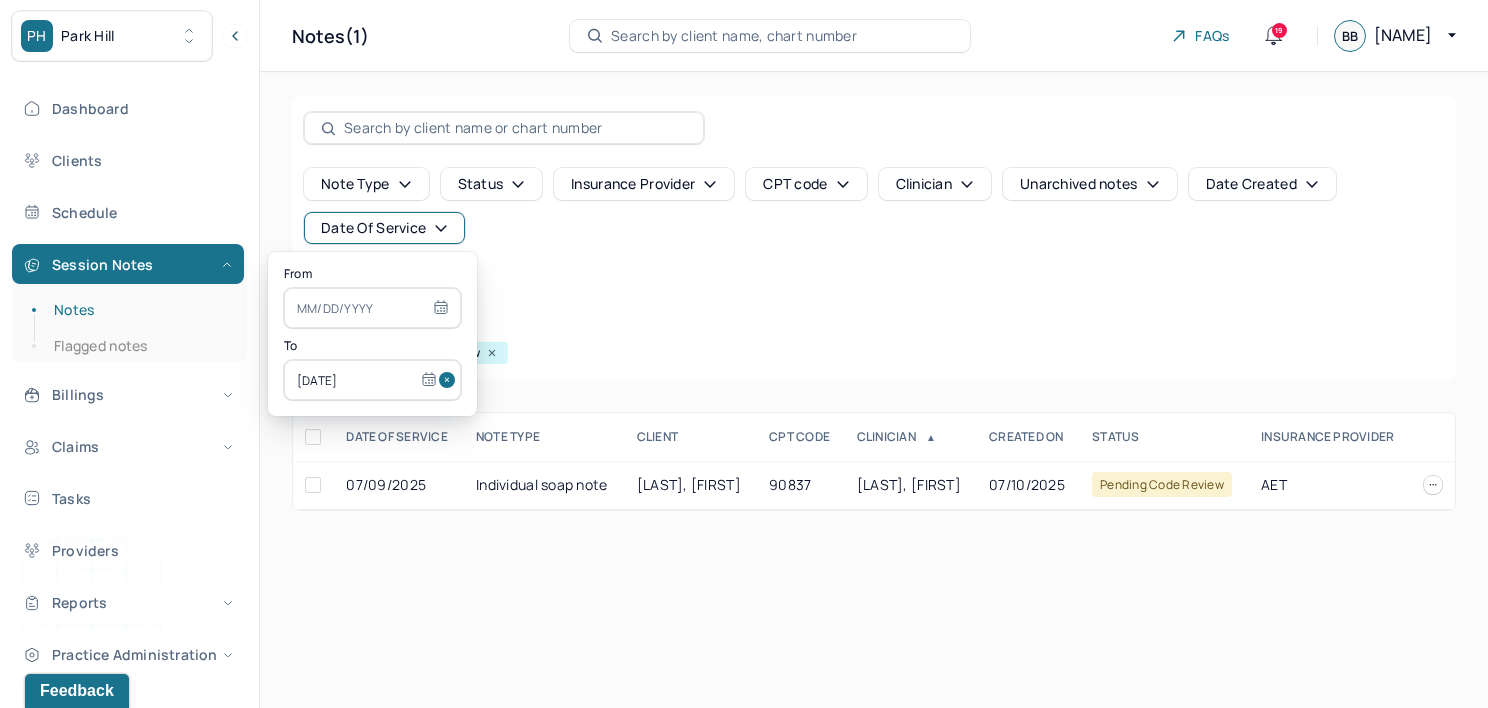 click at bounding box center (450, 380) 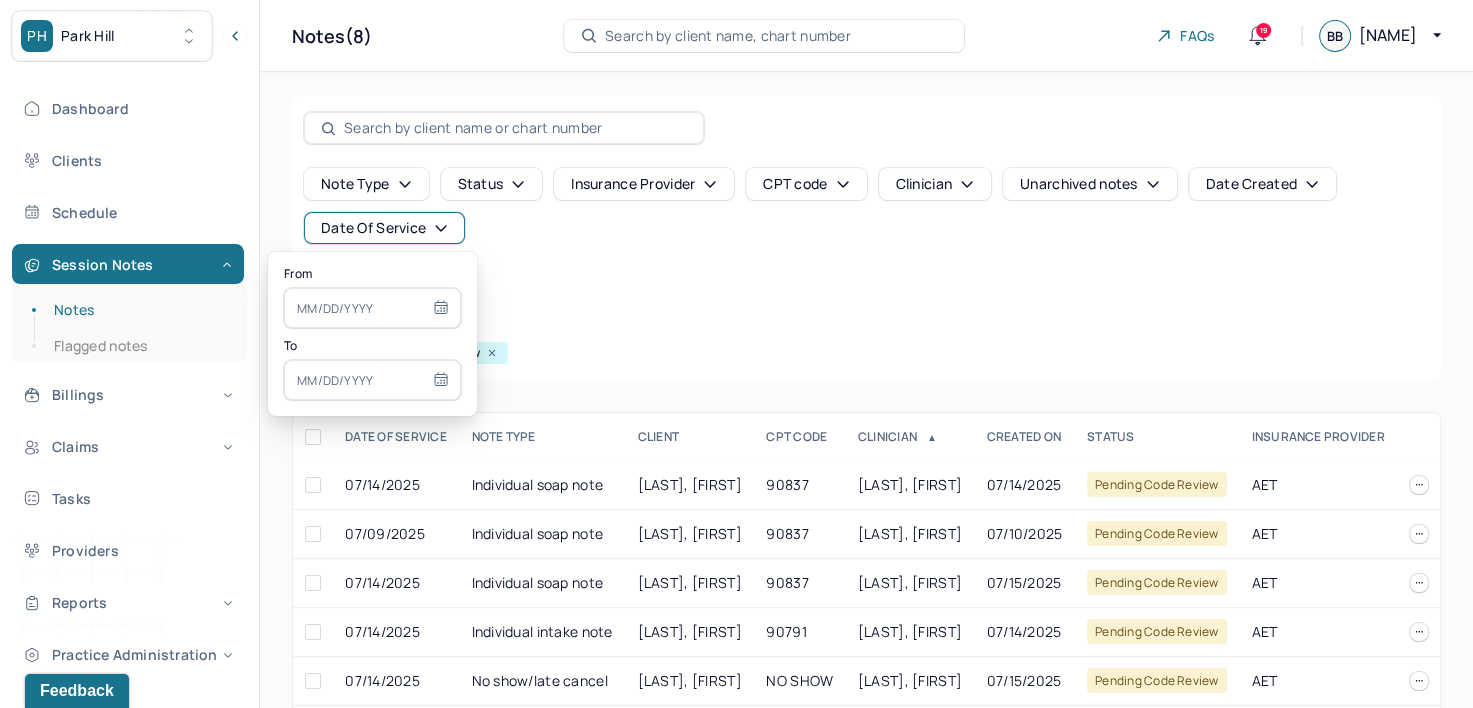 click at bounding box center (372, 308) 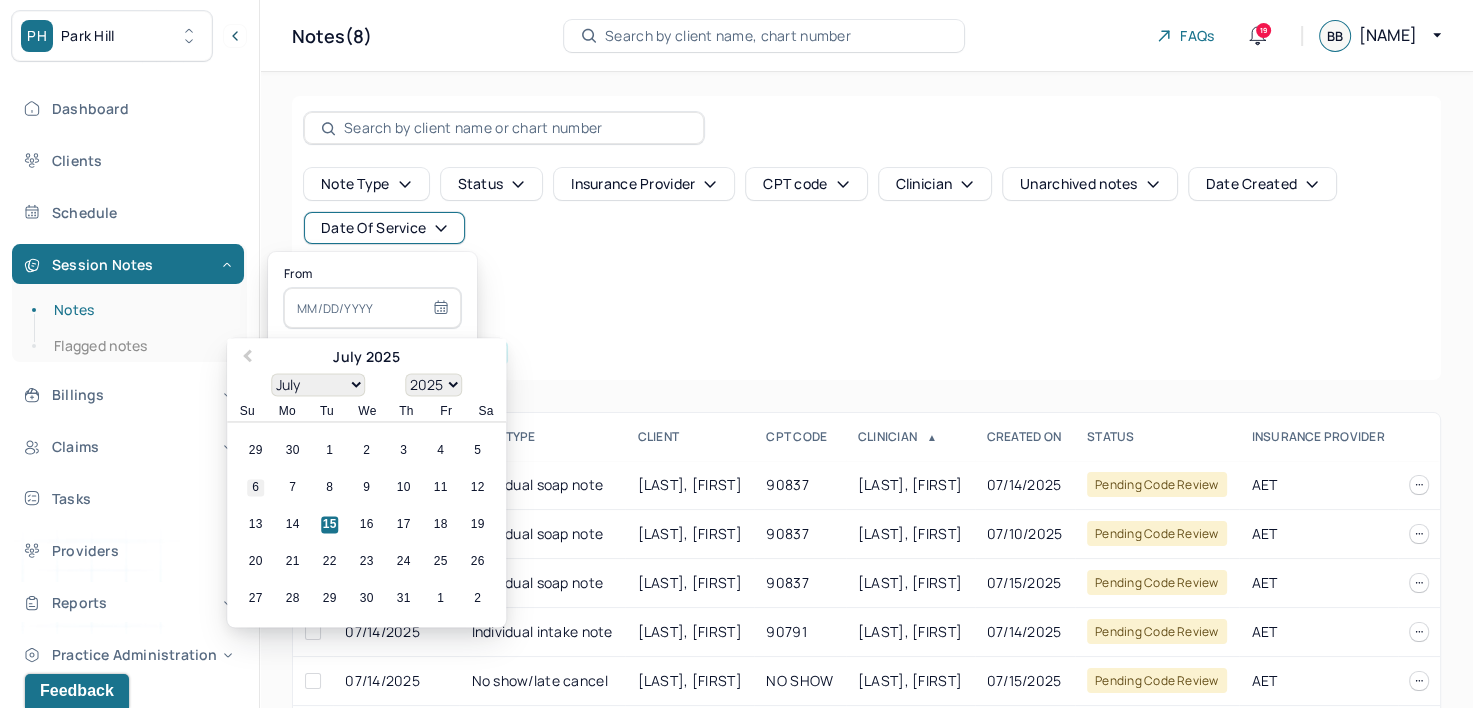 click on "6" at bounding box center (255, 488) 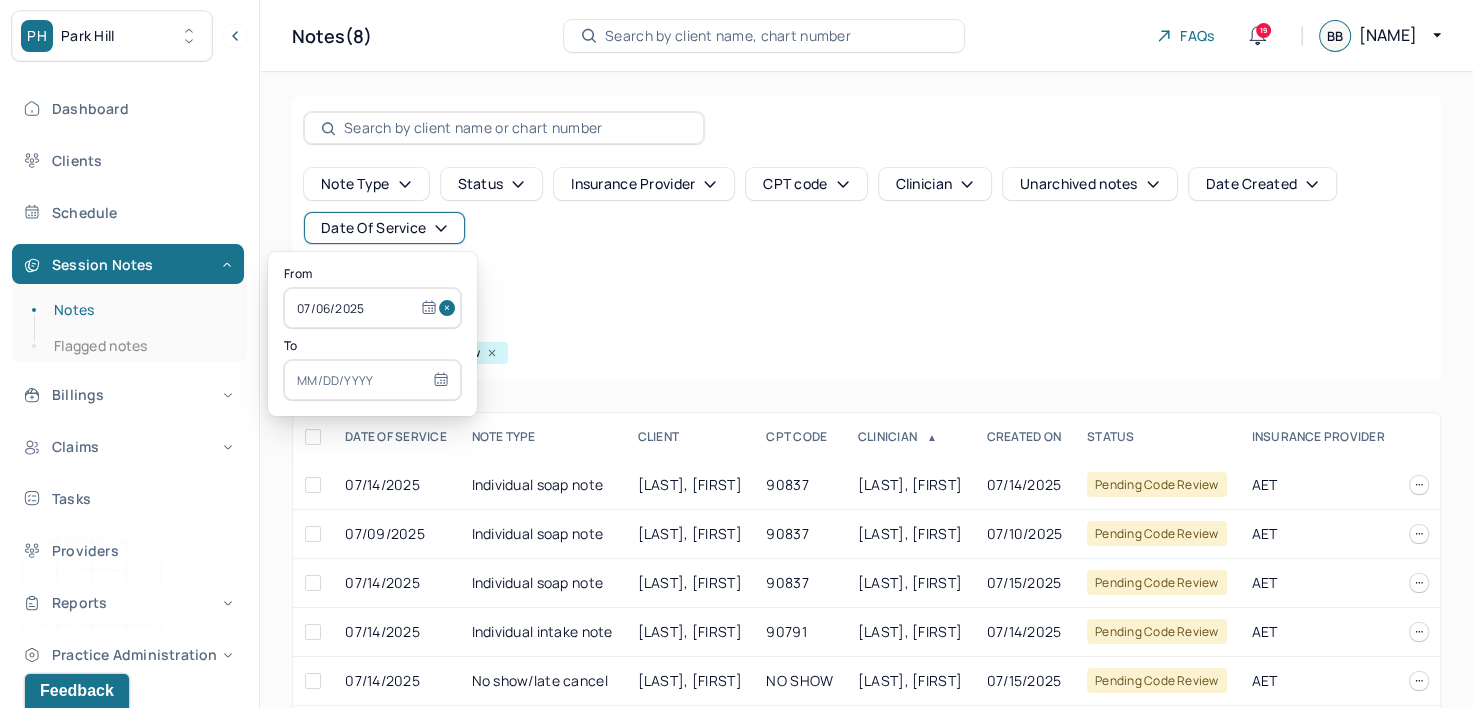 click at bounding box center (372, 380) 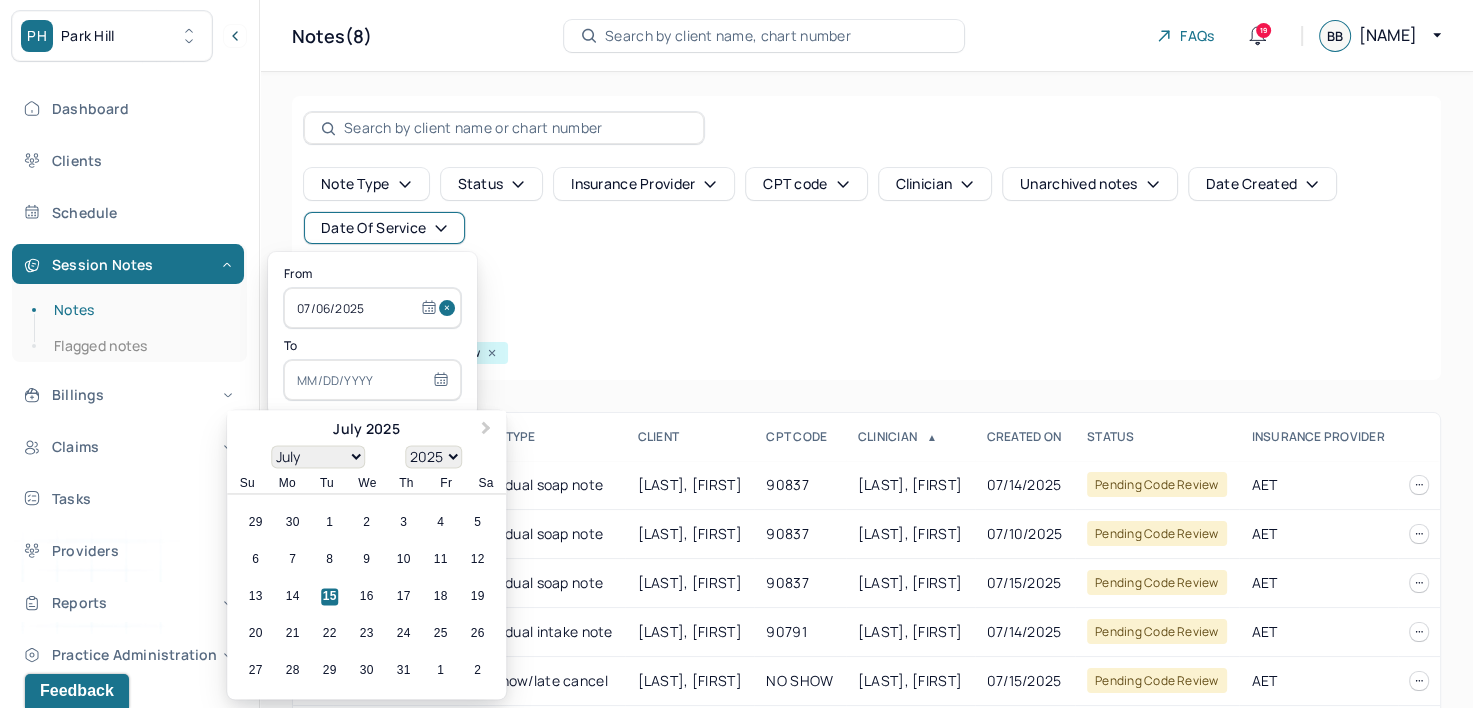 click on "6 7 8 9 10 11 12" at bounding box center (366, 560) 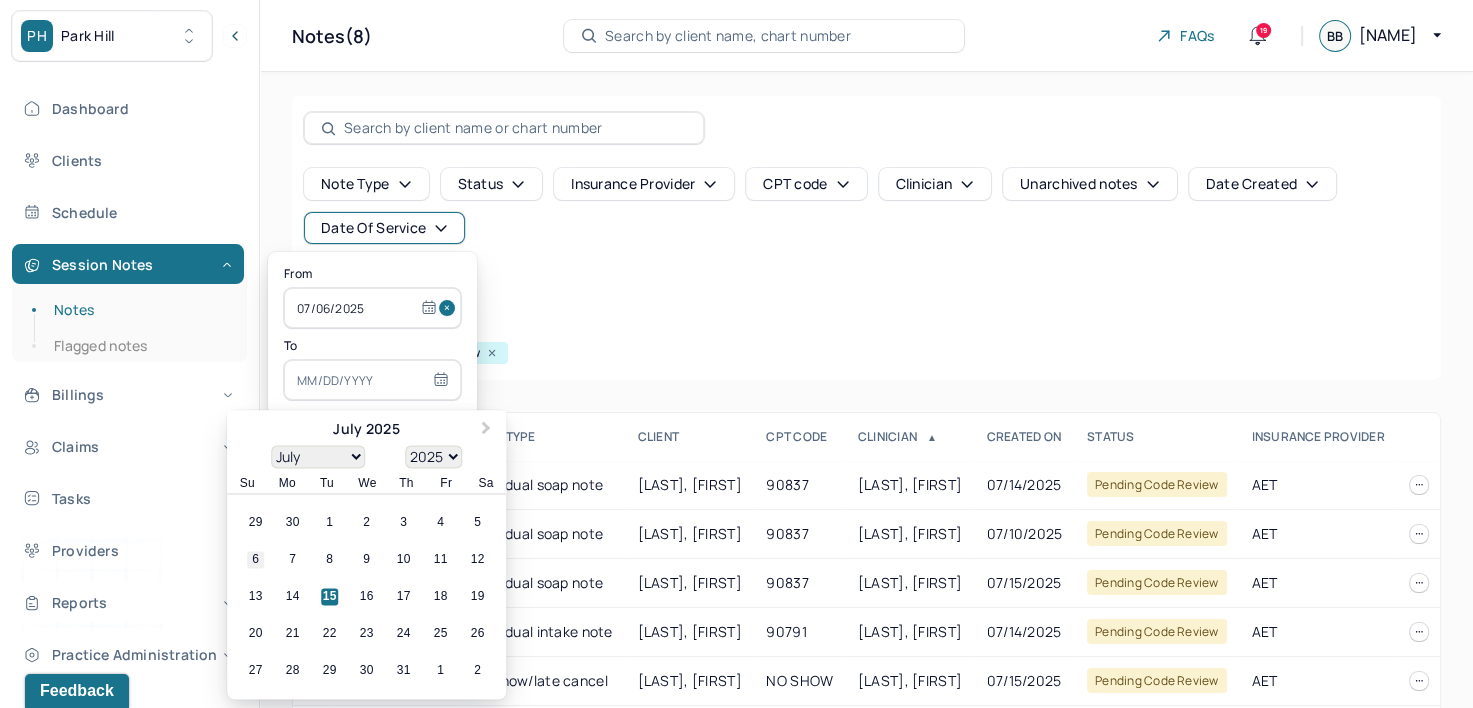 click on "6" at bounding box center (255, 560) 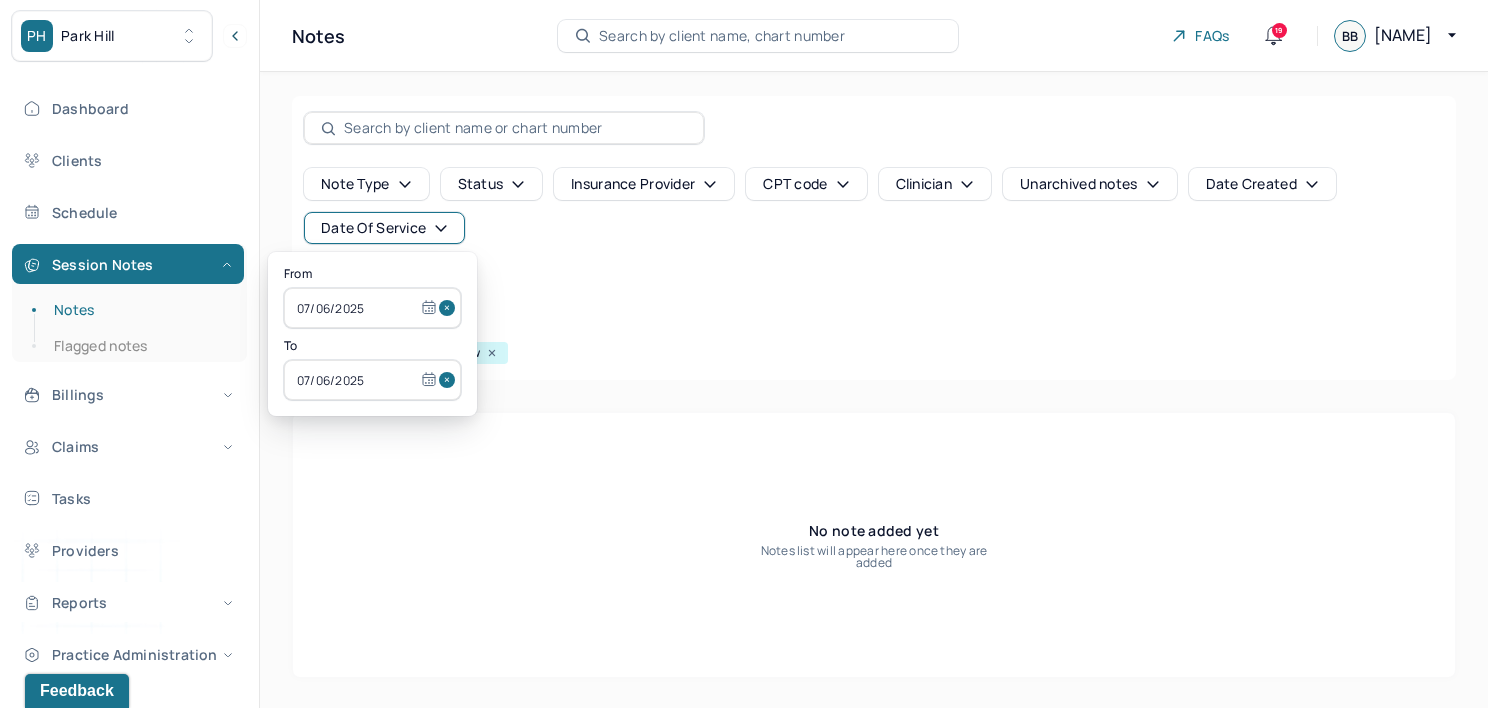 click at bounding box center (450, 308) 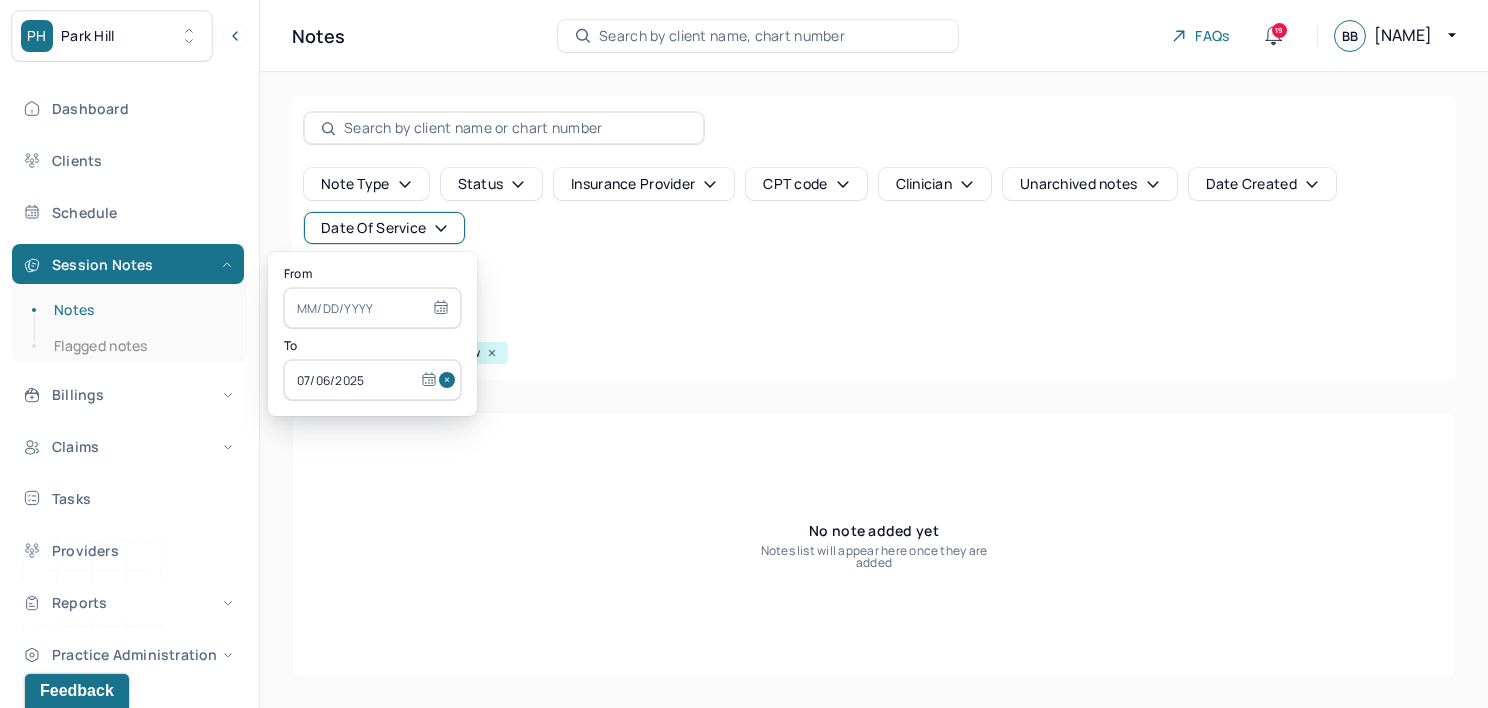 click at bounding box center [450, 380] 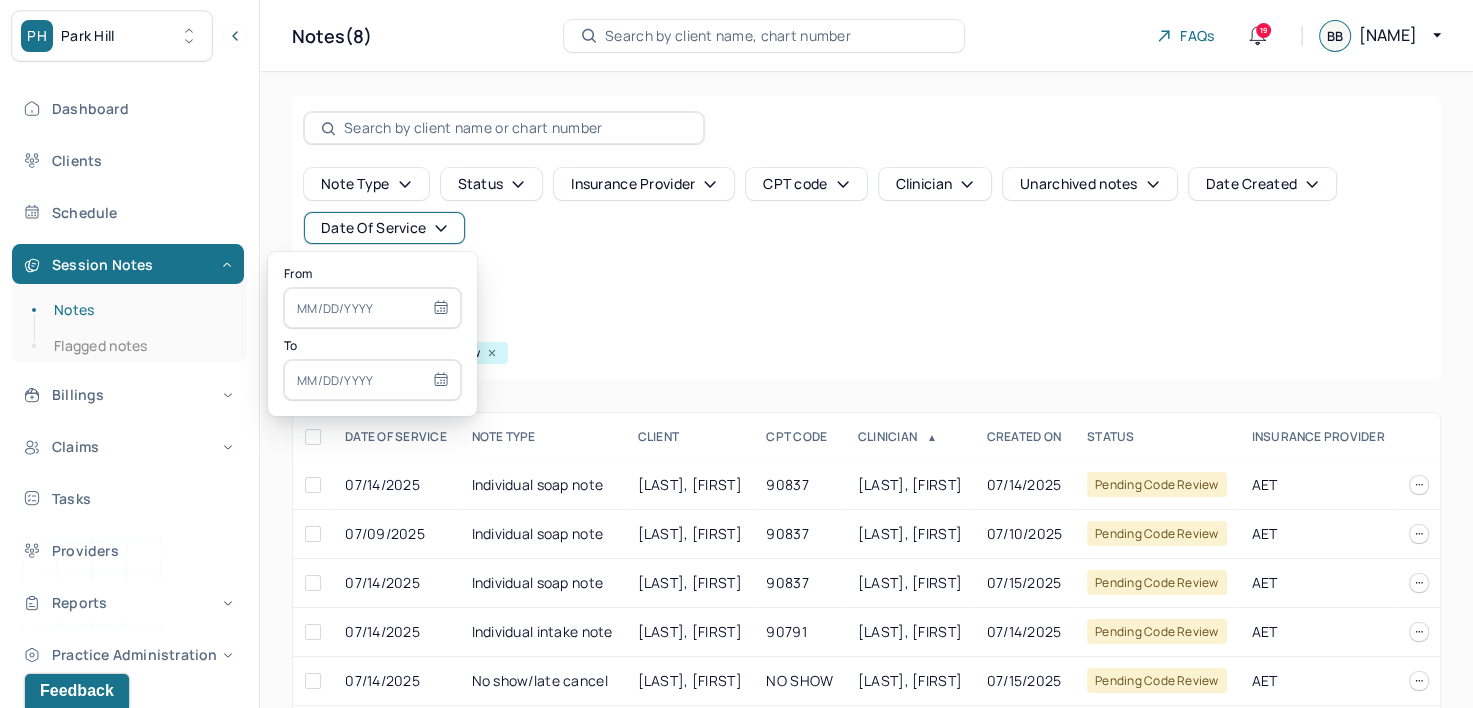 select on "6" 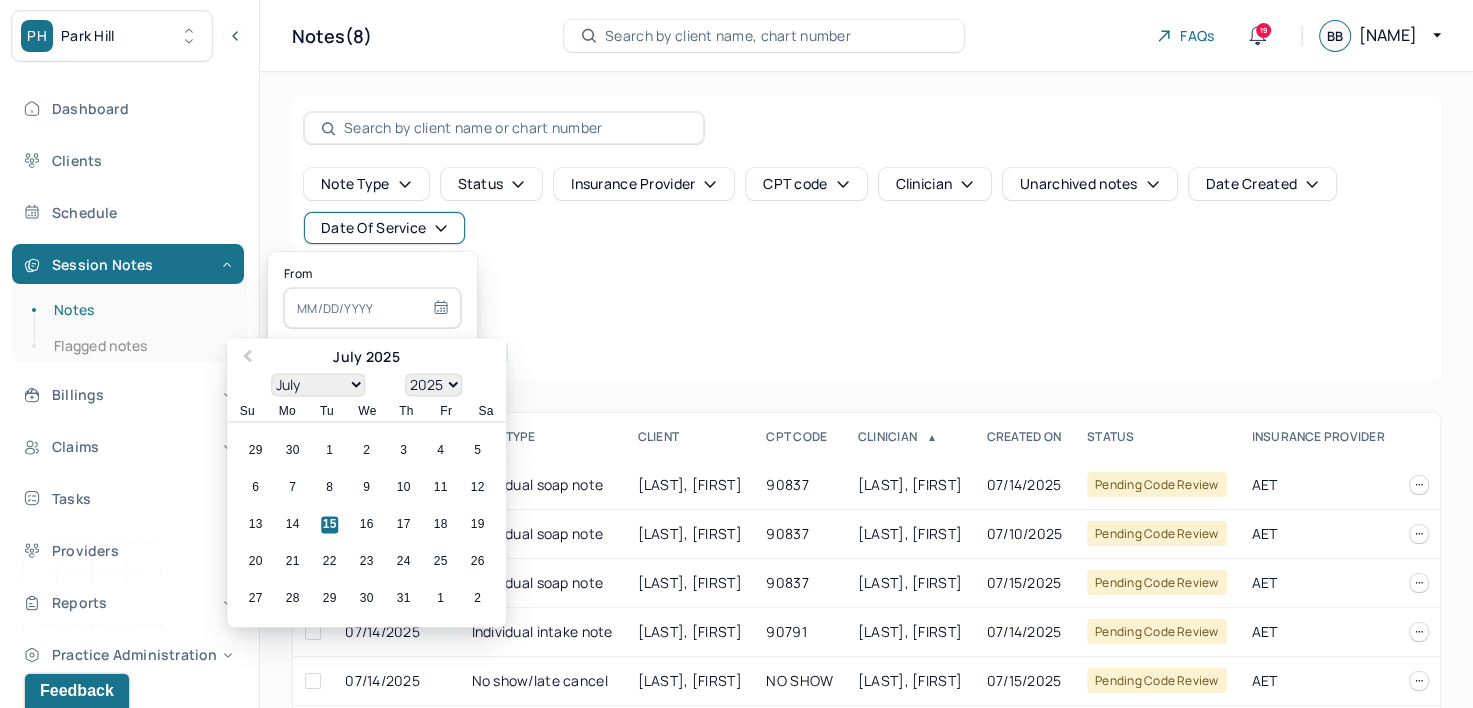 click at bounding box center [372, 308] 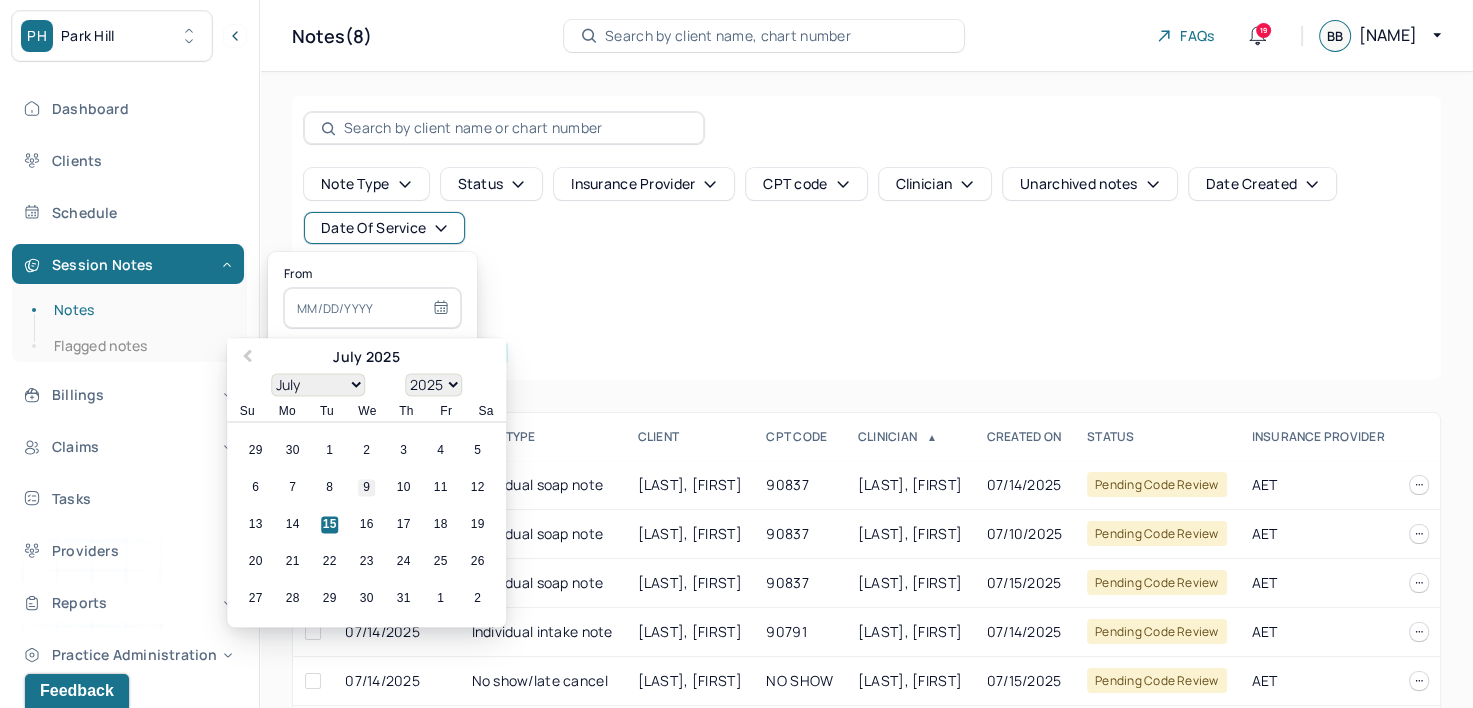 click on "9" at bounding box center [366, 488] 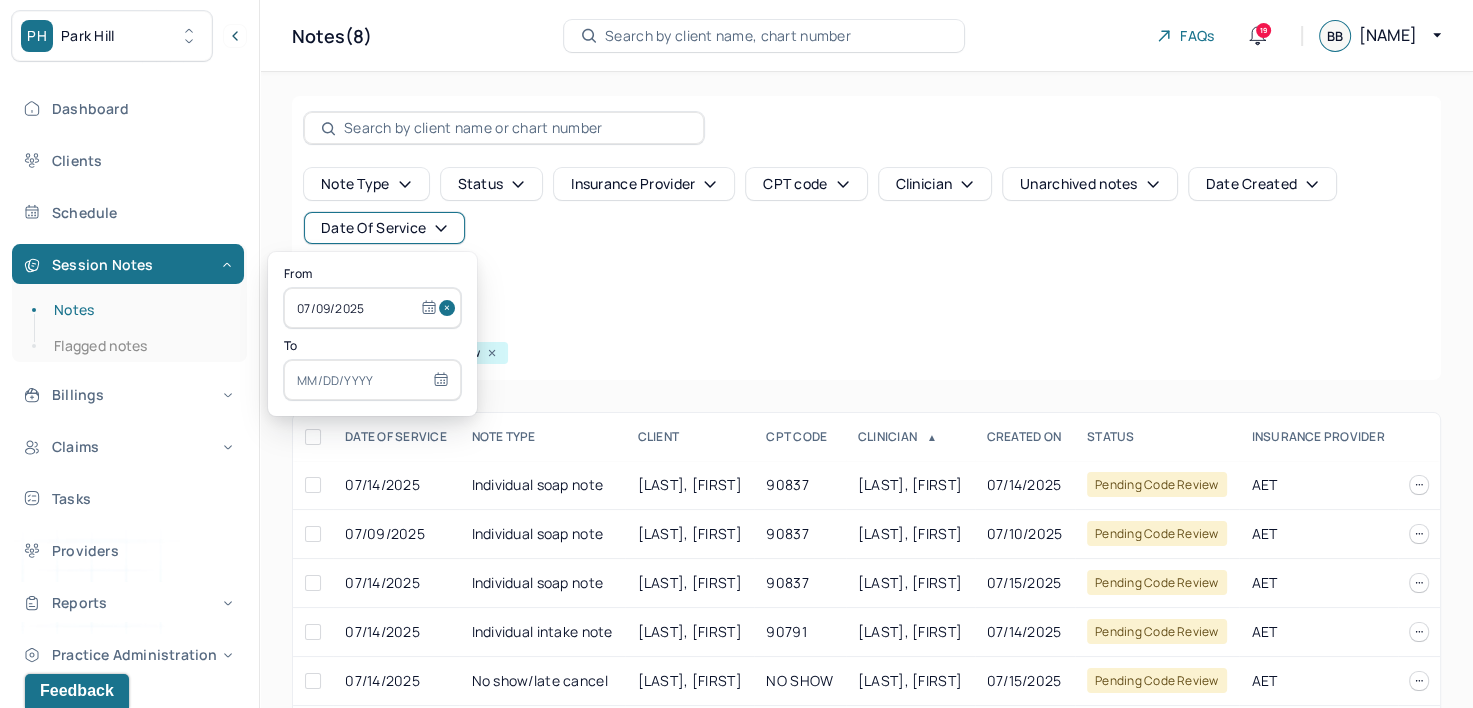 select on "6" 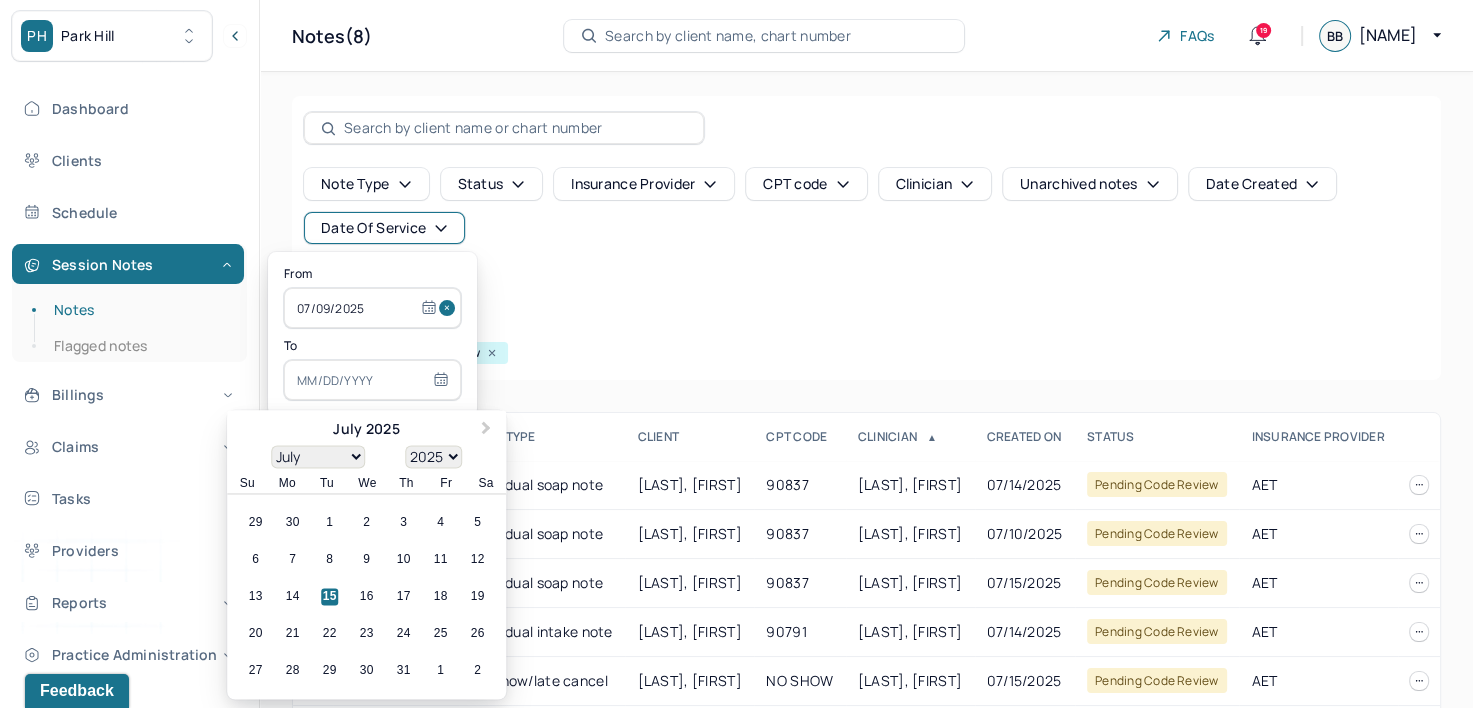 click at bounding box center (372, 380) 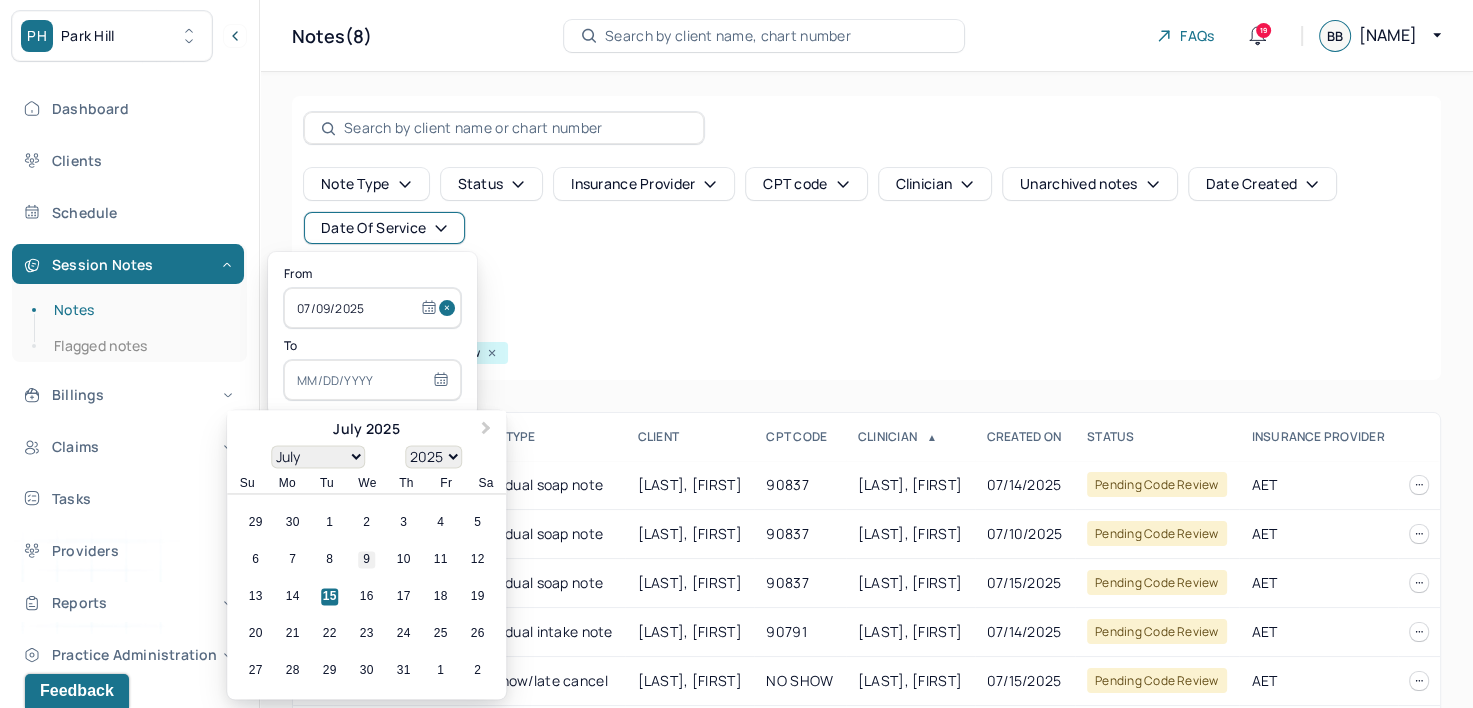 click on "9" at bounding box center (366, 560) 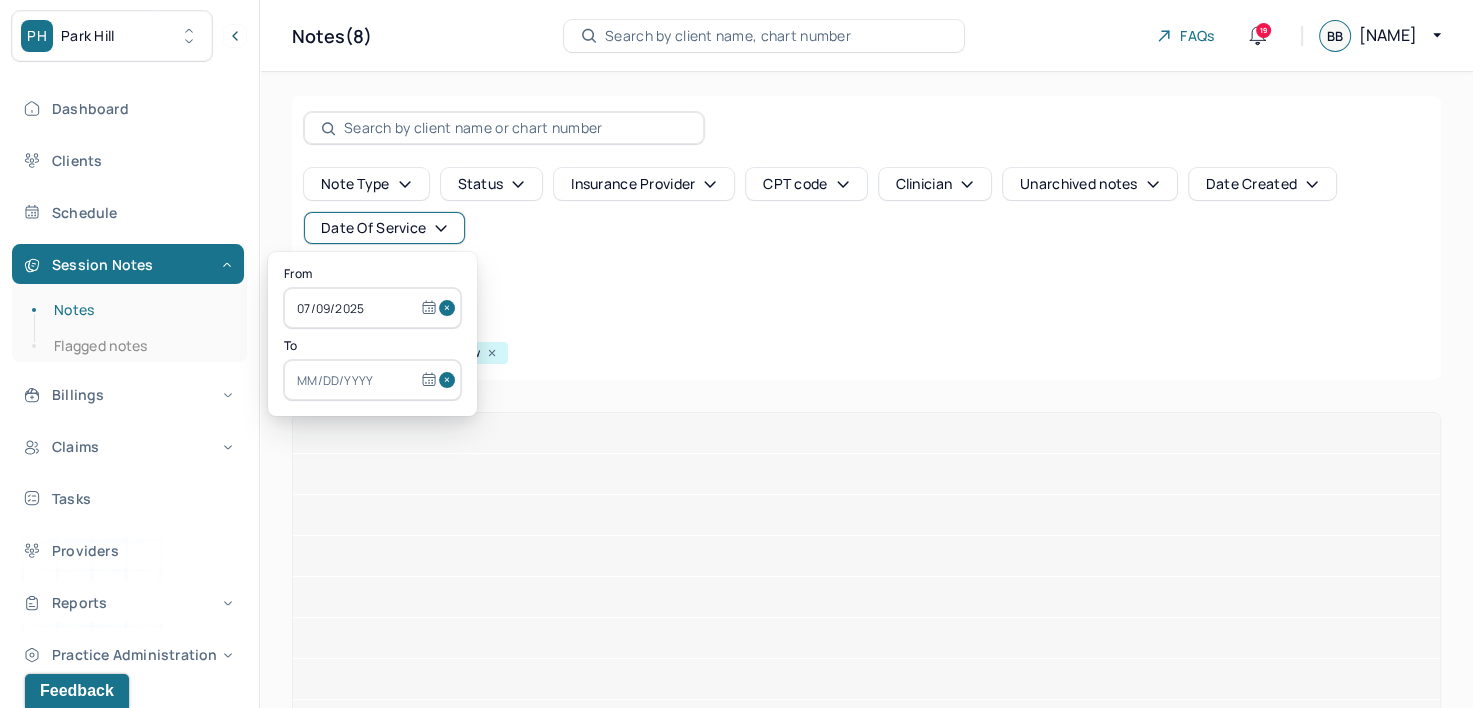 type on "07/09/2025" 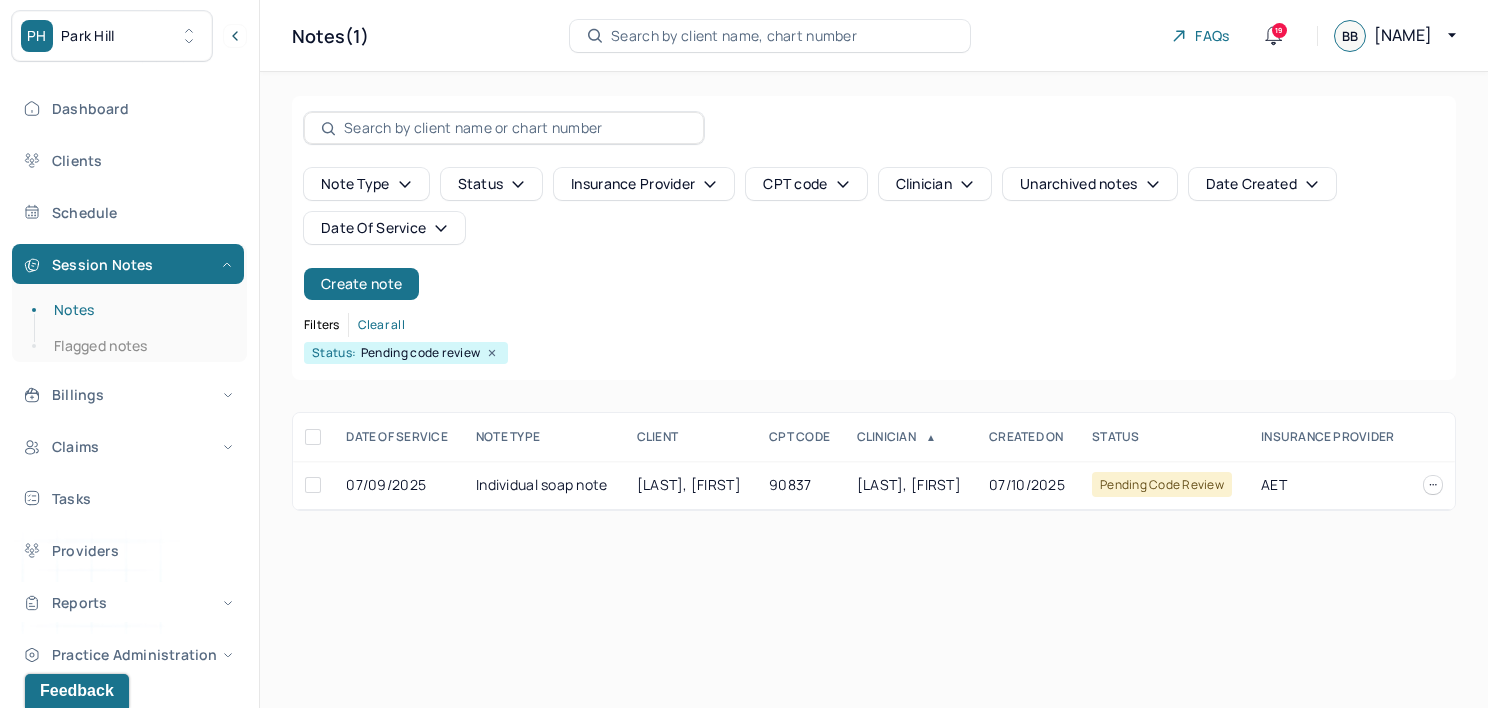 click on "Filters   Clear all" at bounding box center [874, 325] 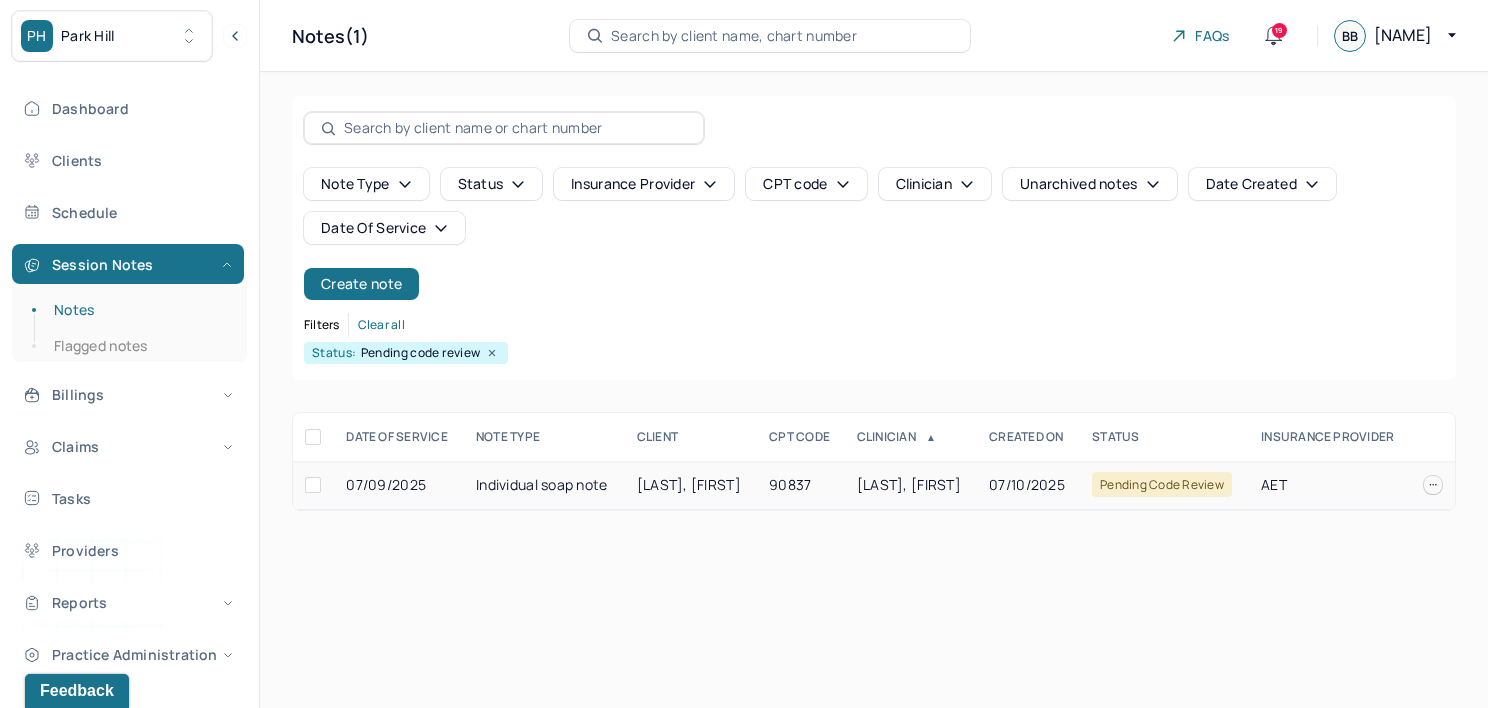 click on "90837" at bounding box center (801, 485) 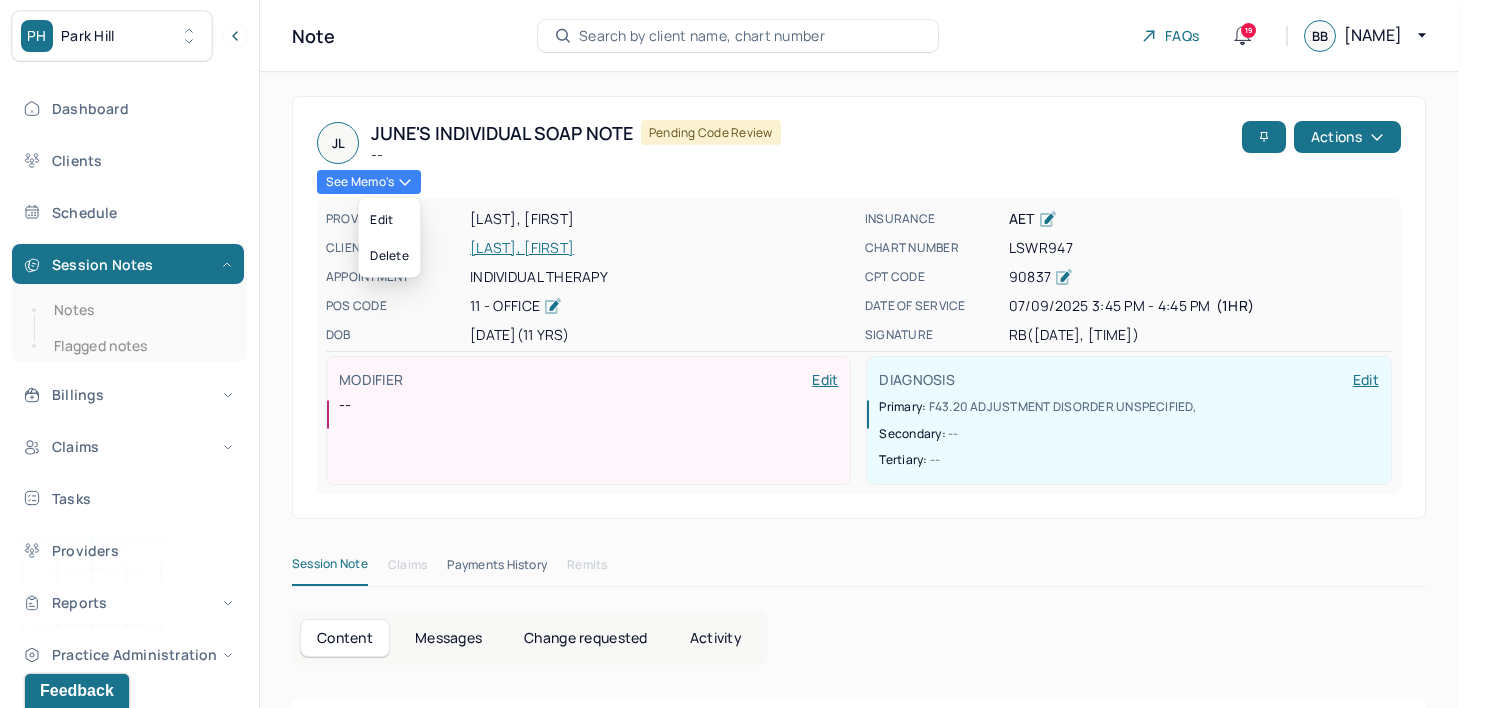 click 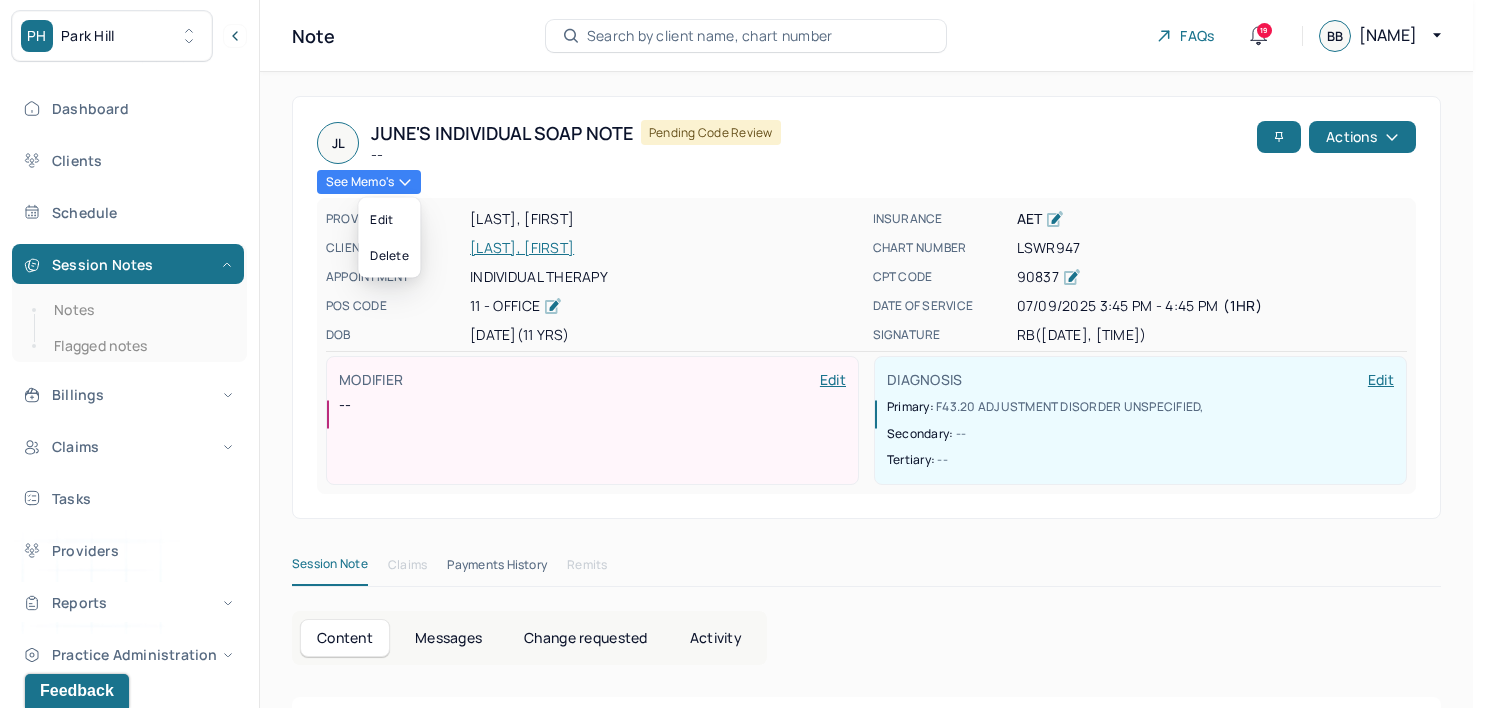 click on "[LAST], [FIRST]'s   Individual soap note -- Pending code review       Actions     See memo's   PROVIDER [LAST], [FIRST] CLIENT NAME [LAST], [FIRST] APPOINTMENT Individual therapy POS CODE 11 - Office     DOB [DATE] ([AGE] Yrs) INSURANCE AET     CHART NUMBER LSWR947 CPT CODE 90837     DATE OF SERVICE [DATE]   [TIME]   -   [TIME] ( 1hr ) SIGNATURE RB  ([DATE], [TIME]) MODIFIER   Edit   -- DIAGNOSIS   Edit   Primary:   F43.20 ADJUSTMENT DISORDER UNSPECIFIED ,  Secondary:   -- Tertiary:   --" at bounding box center (866, 307) 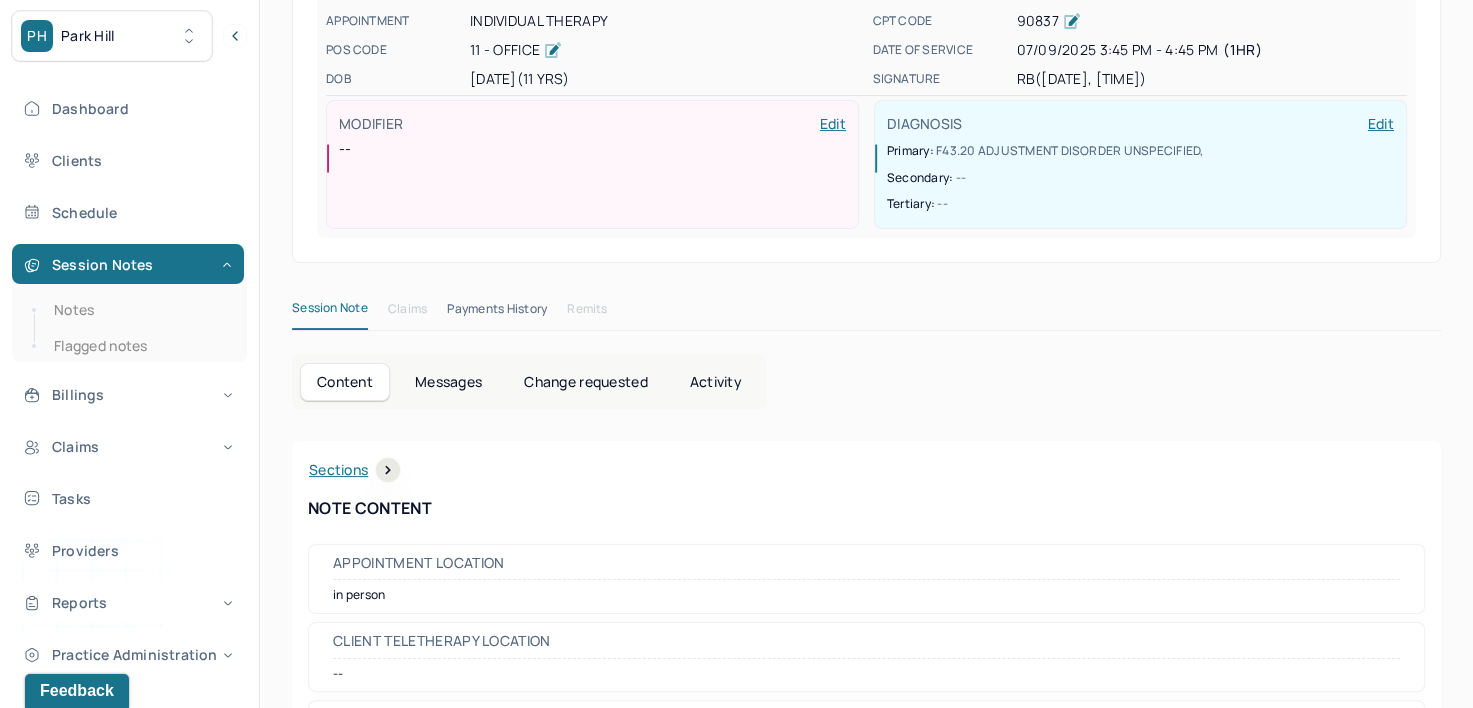 scroll, scrollTop: 0, scrollLeft: 0, axis: both 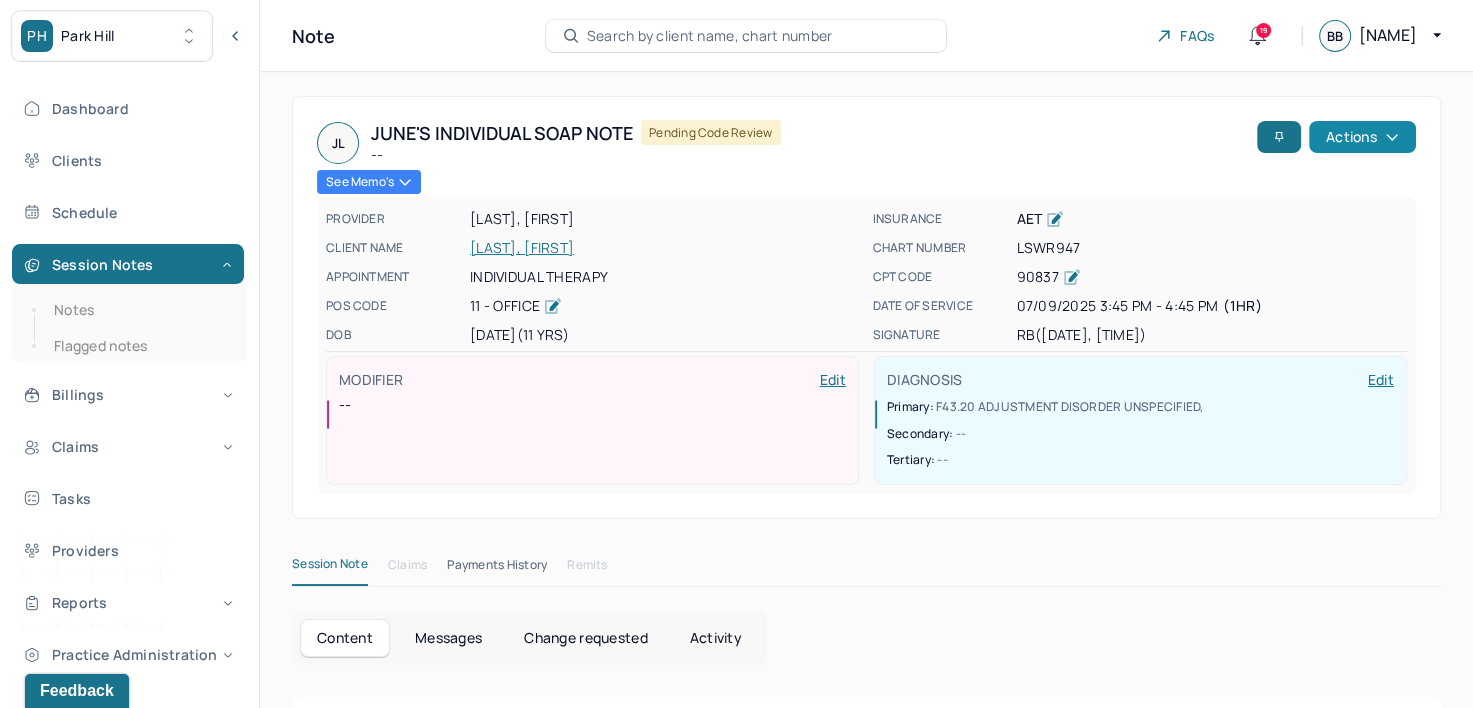 click on "Actions" at bounding box center (1362, 137) 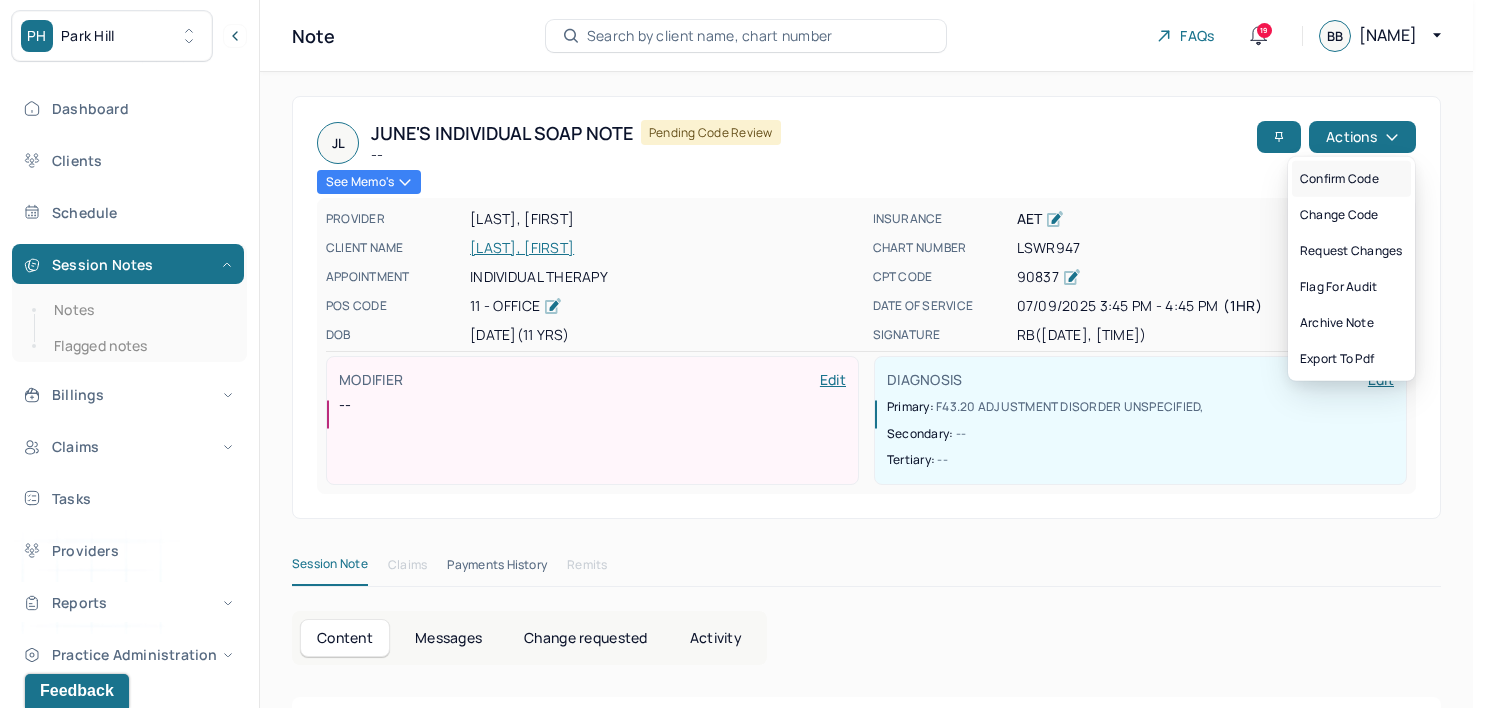 click on "Confirm code" at bounding box center (1351, 179) 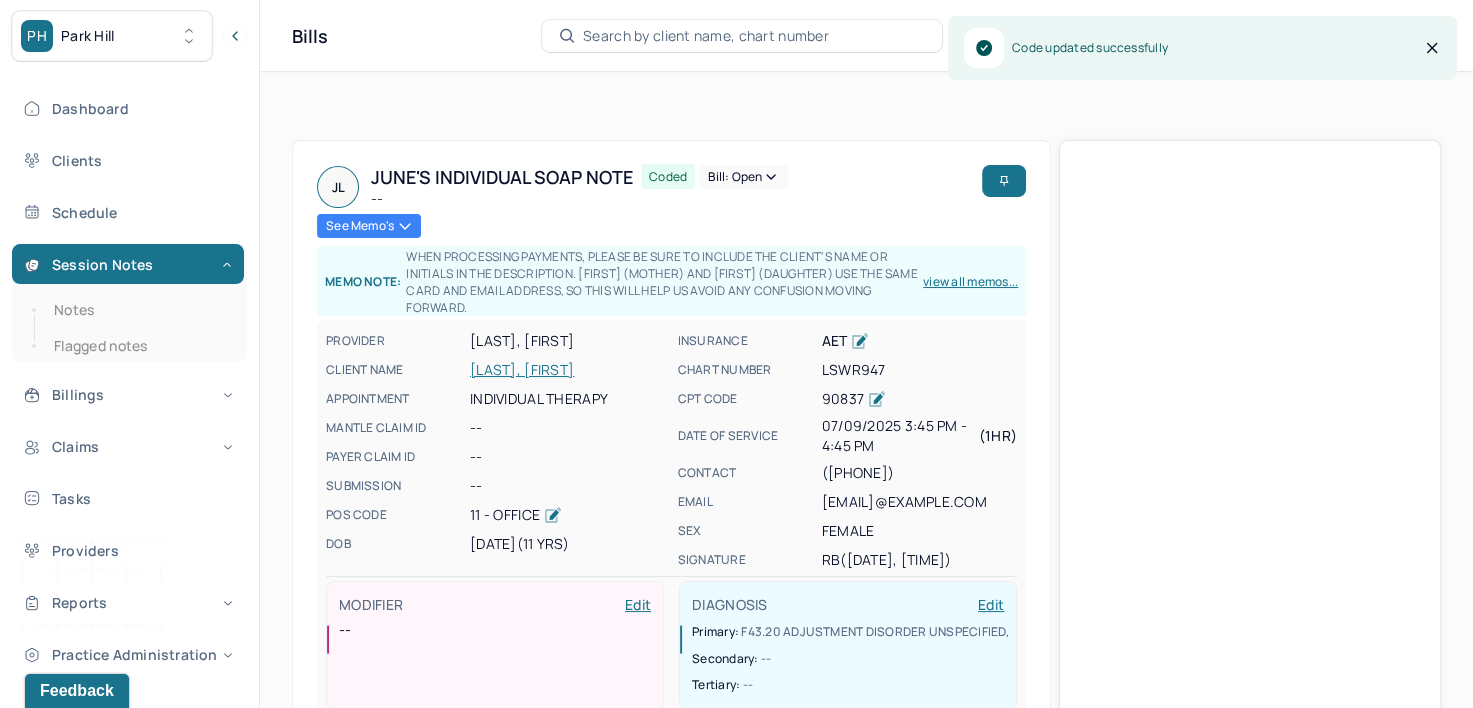 click on "Search by client name, chart number" at bounding box center [706, 36] 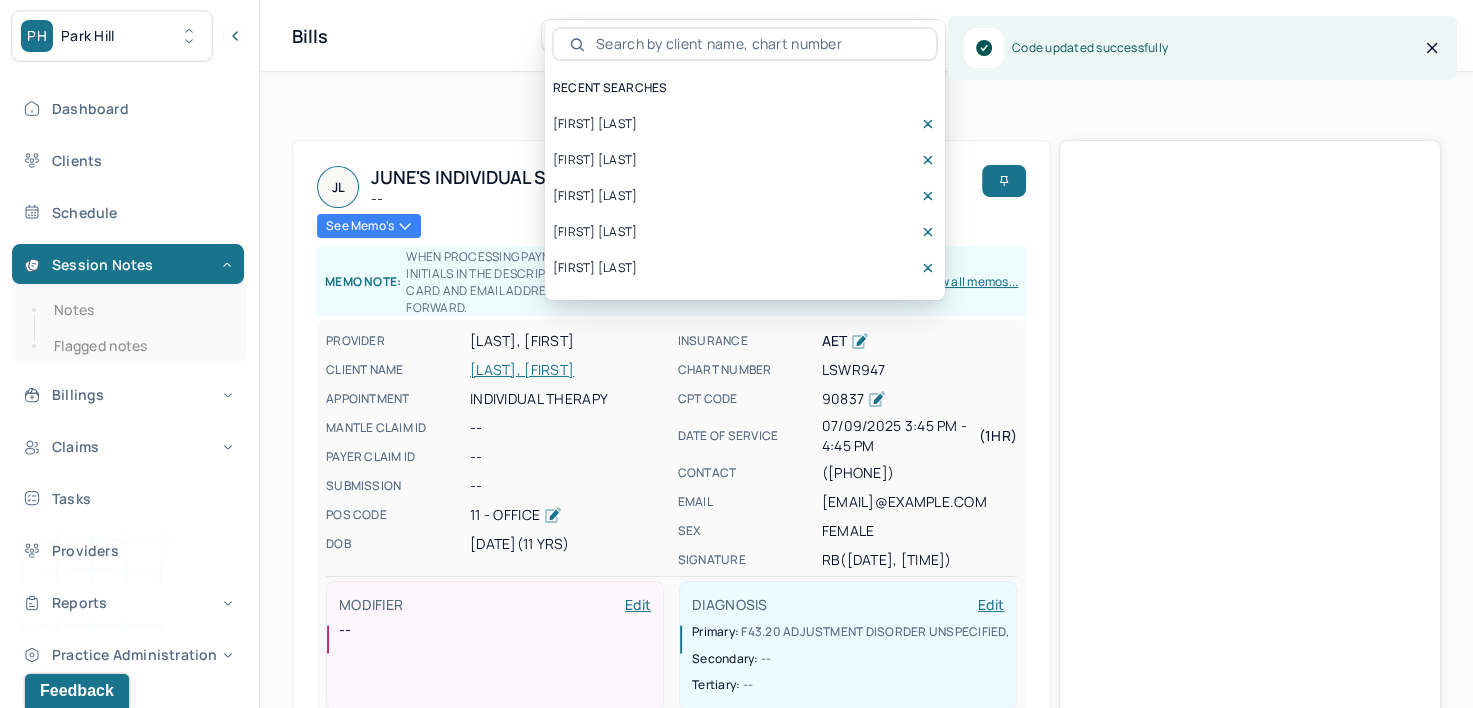 type on "LSWR947" 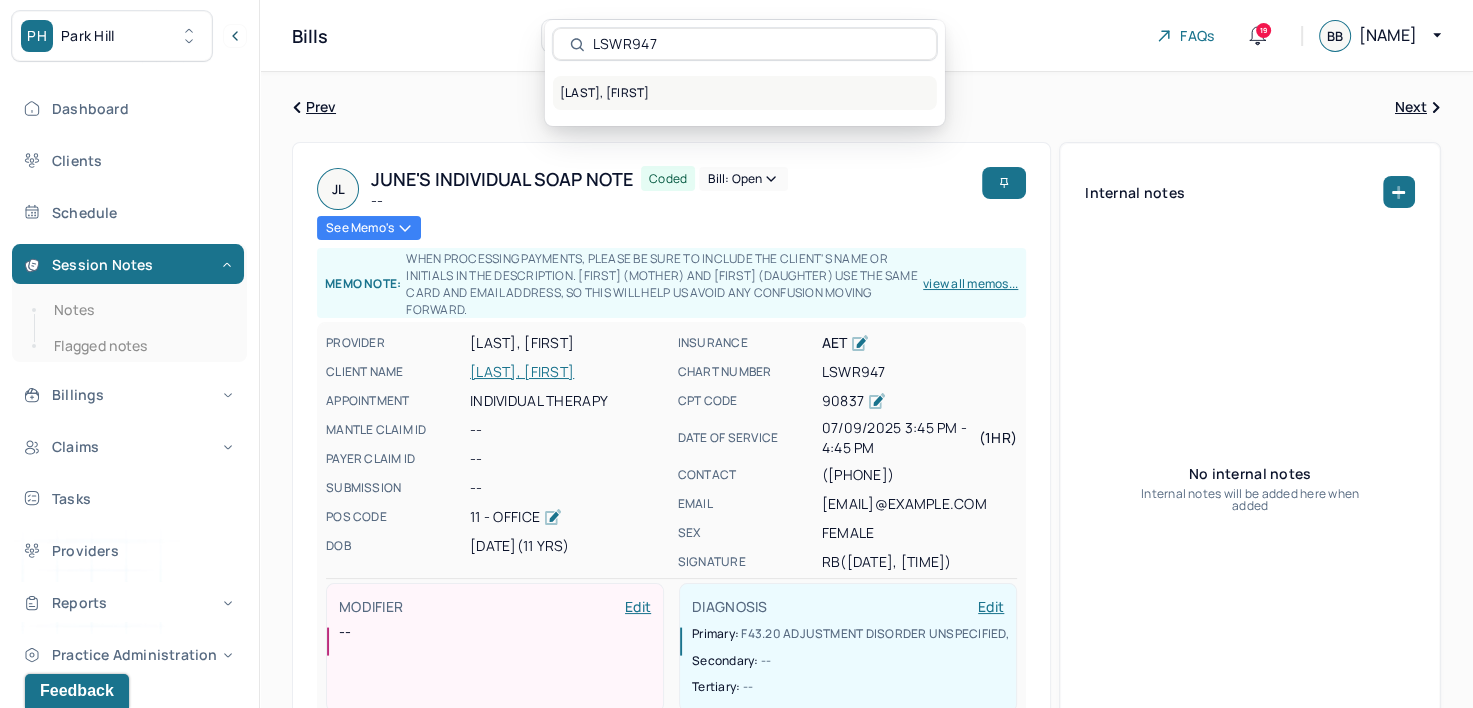 click on "[LAST], [FIRST]" at bounding box center [745, 93] 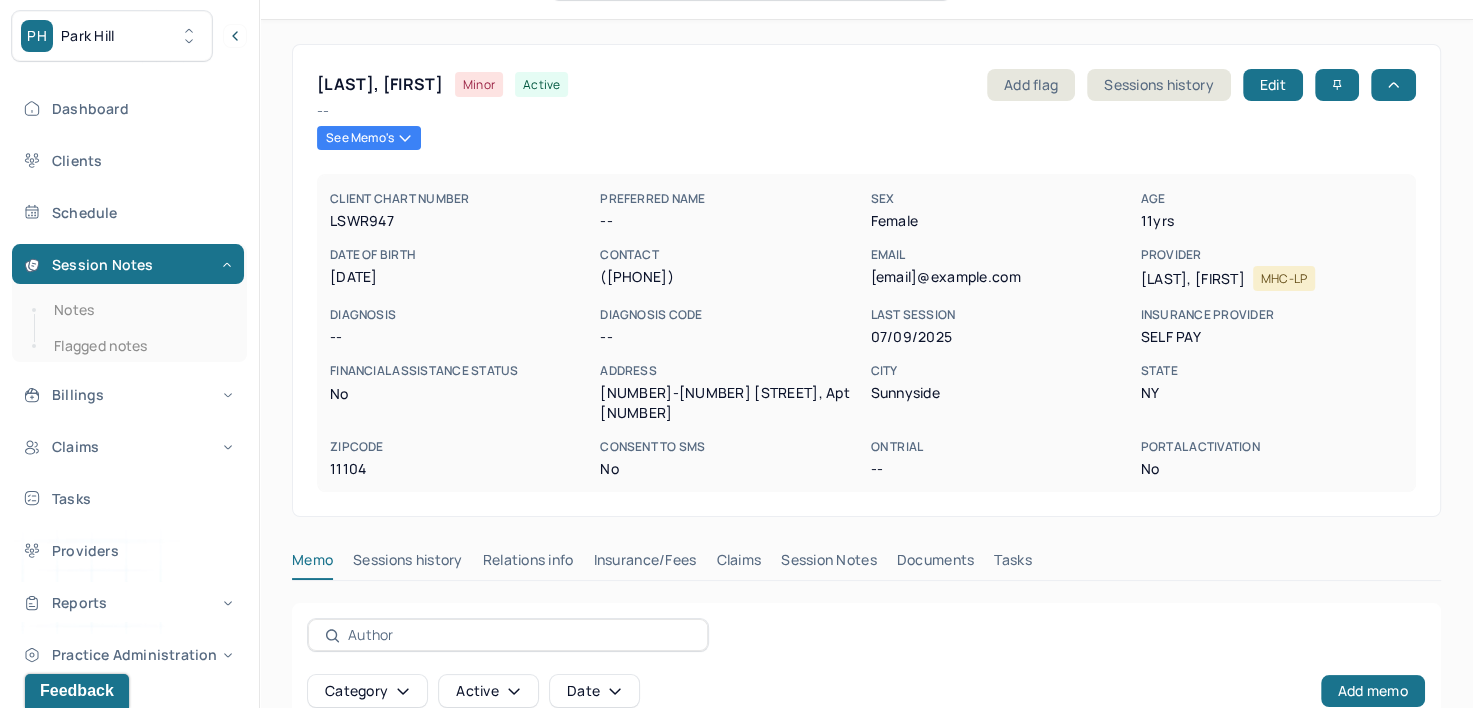 scroll, scrollTop: 200, scrollLeft: 0, axis: vertical 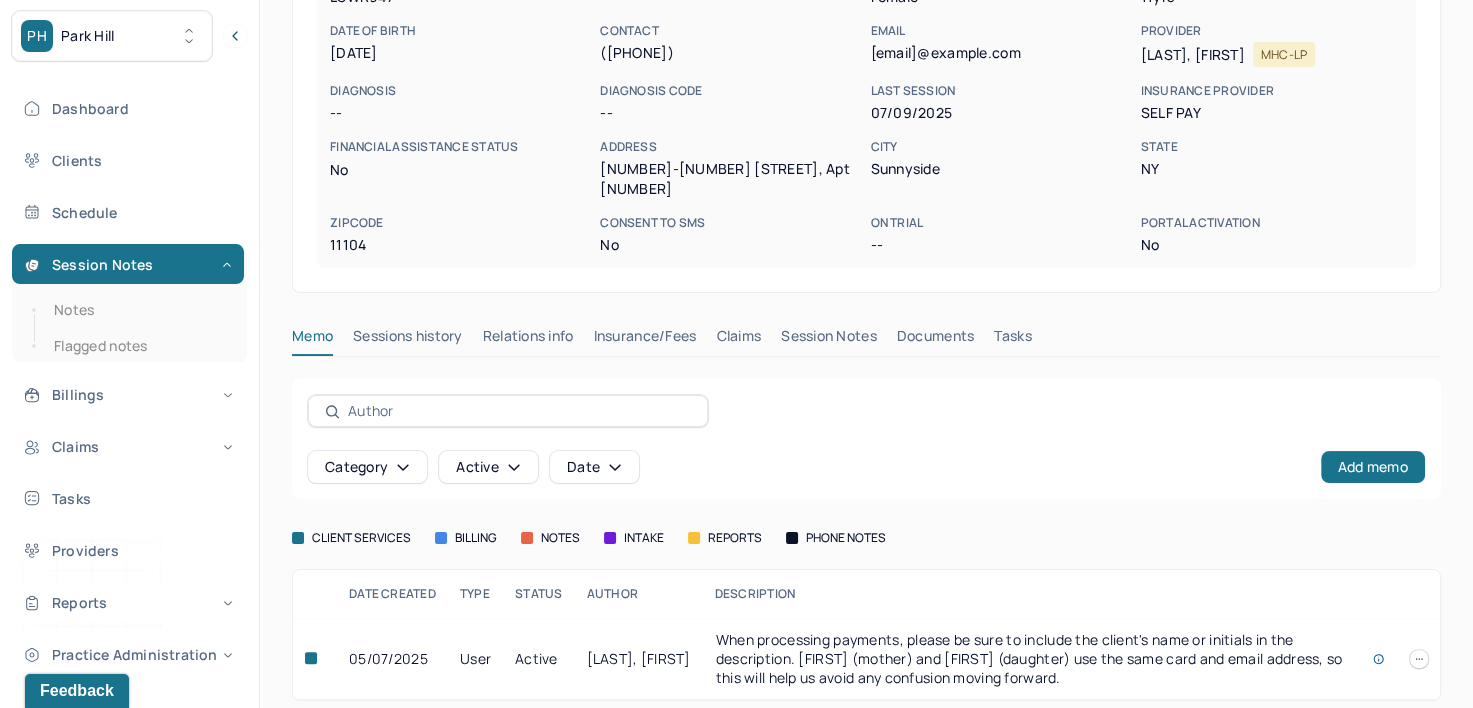 click on "Insurance/Fees" at bounding box center (645, 340) 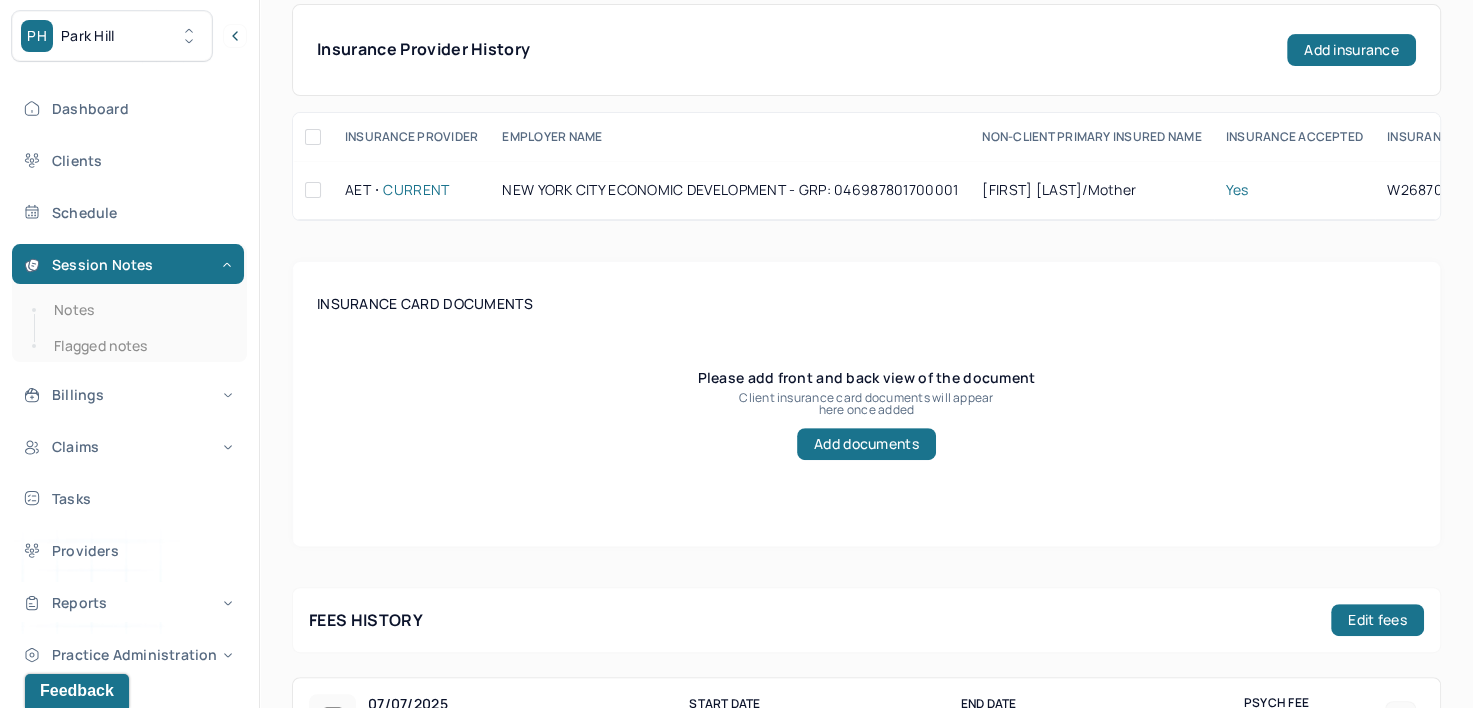 scroll, scrollTop: 376, scrollLeft: 0, axis: vertical 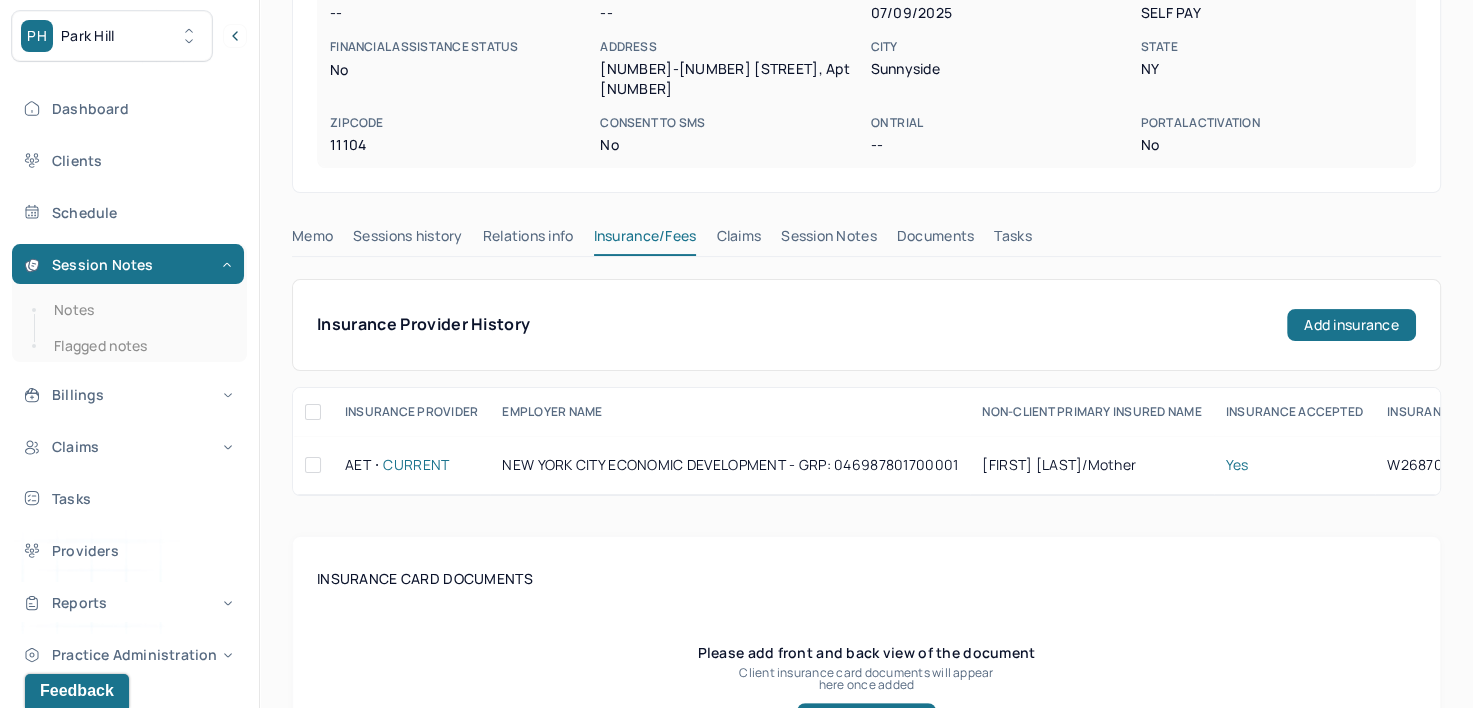click on "Claims" at bounding box center [738, 240] 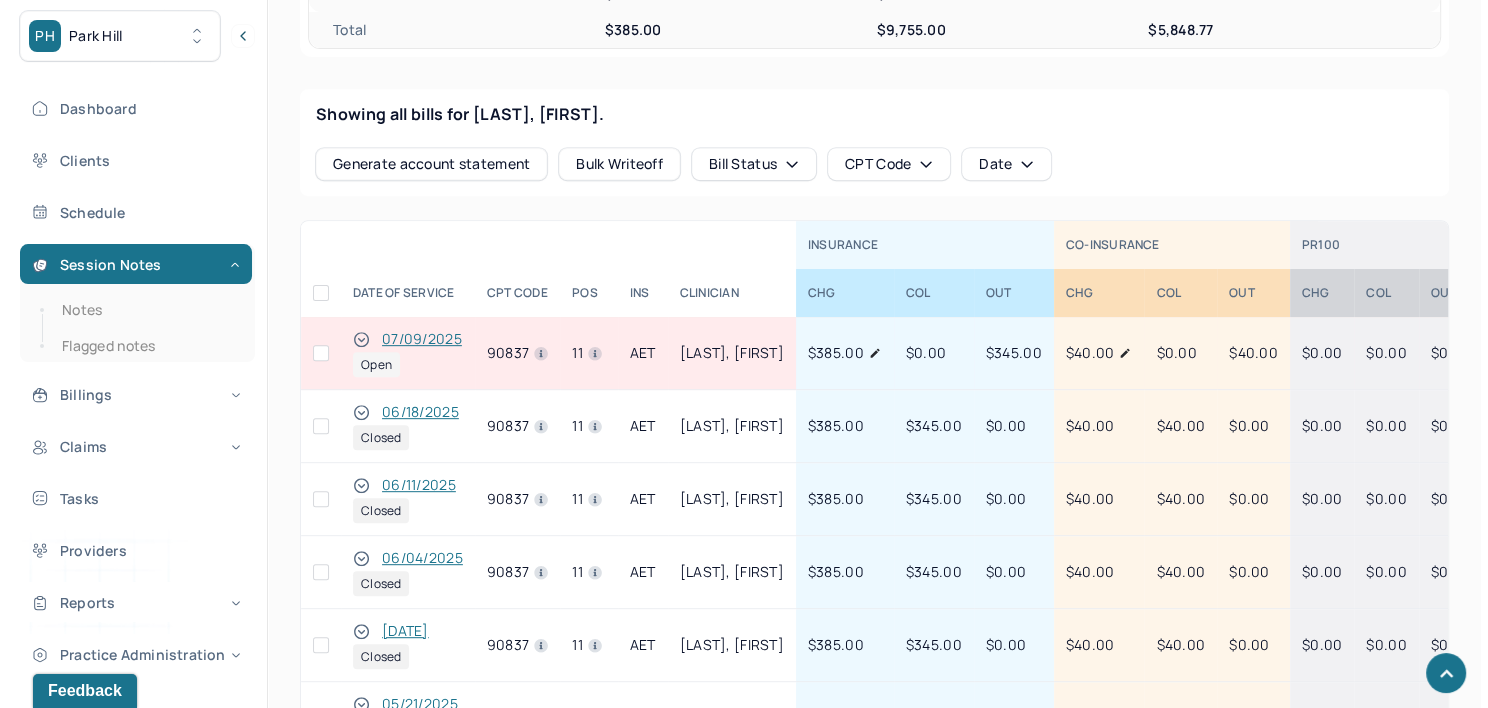 scroll, scrollTop: 876, scrollLeft: 0, axis: vertical 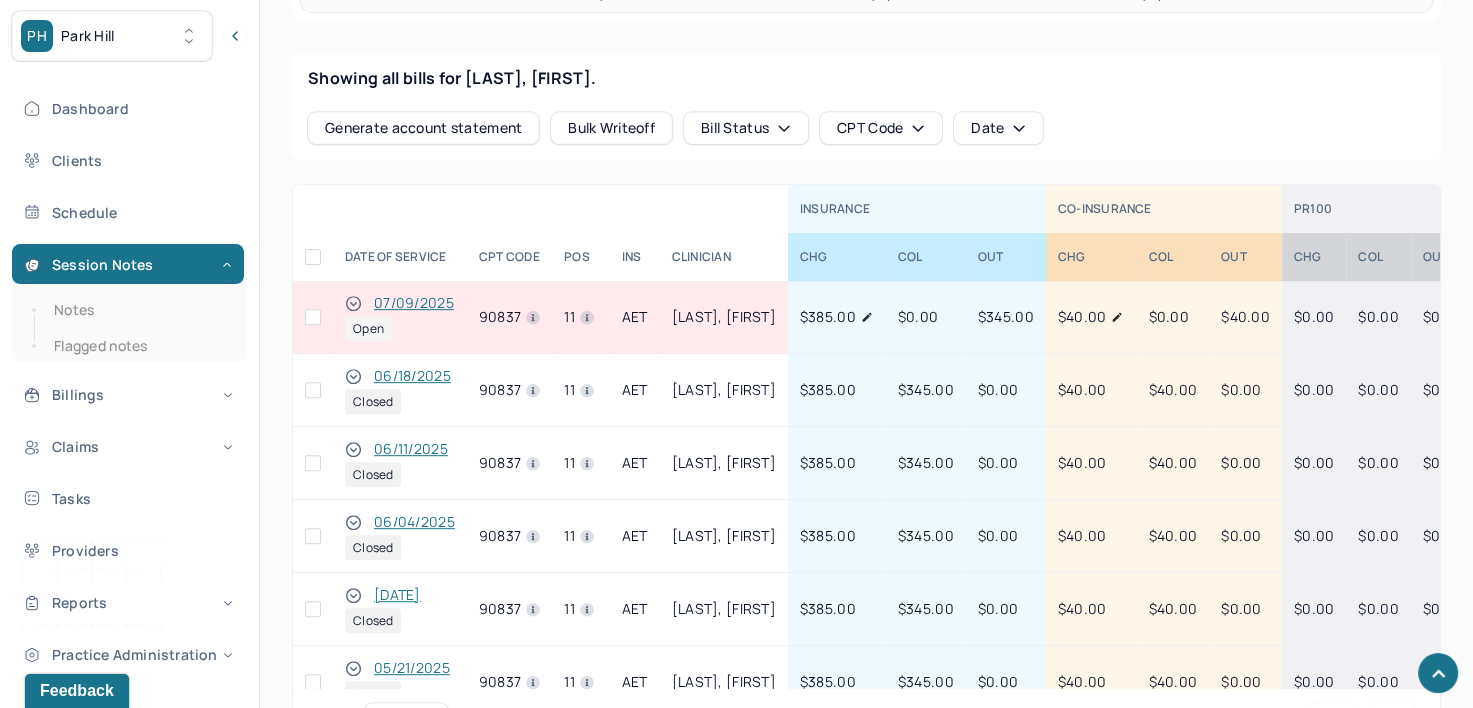 click at bounding box center (313, 317) 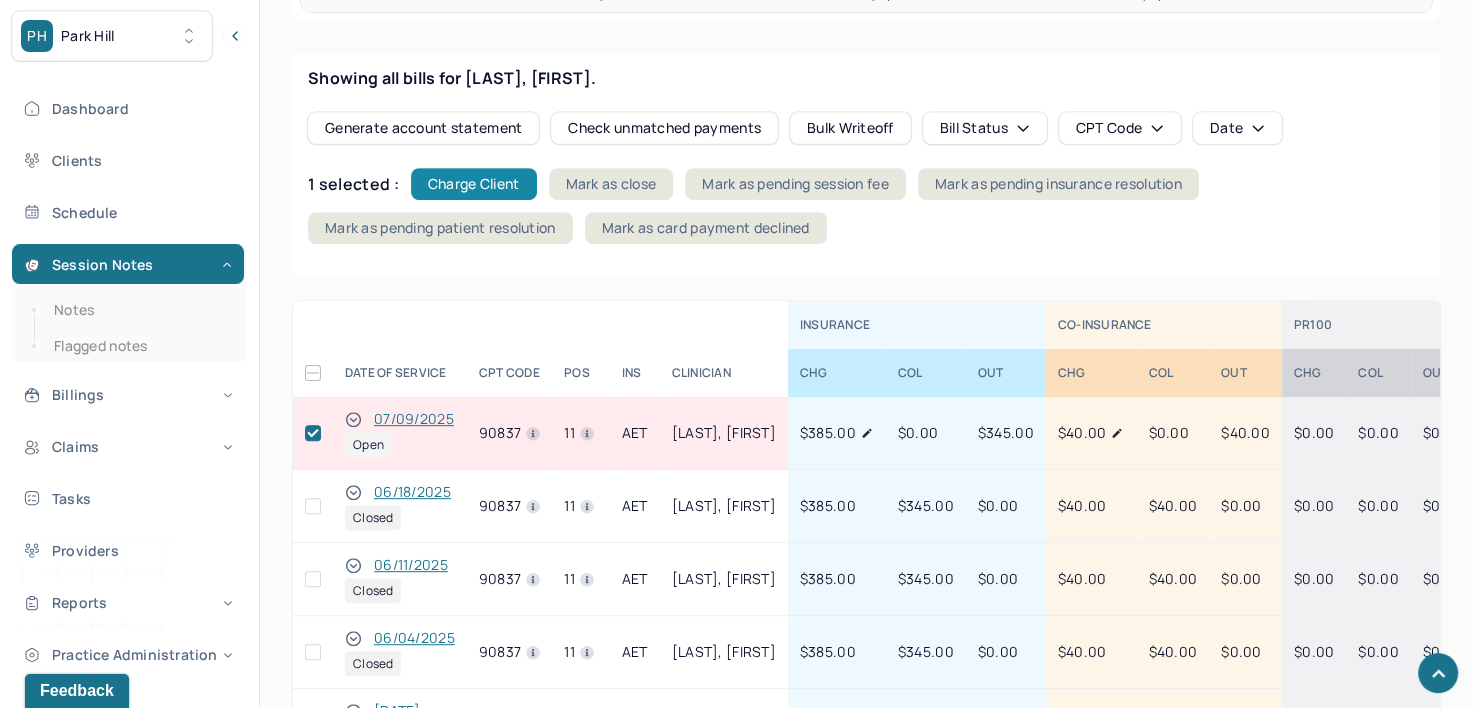 click on "Charge Client" at bounding box center (474, 184) 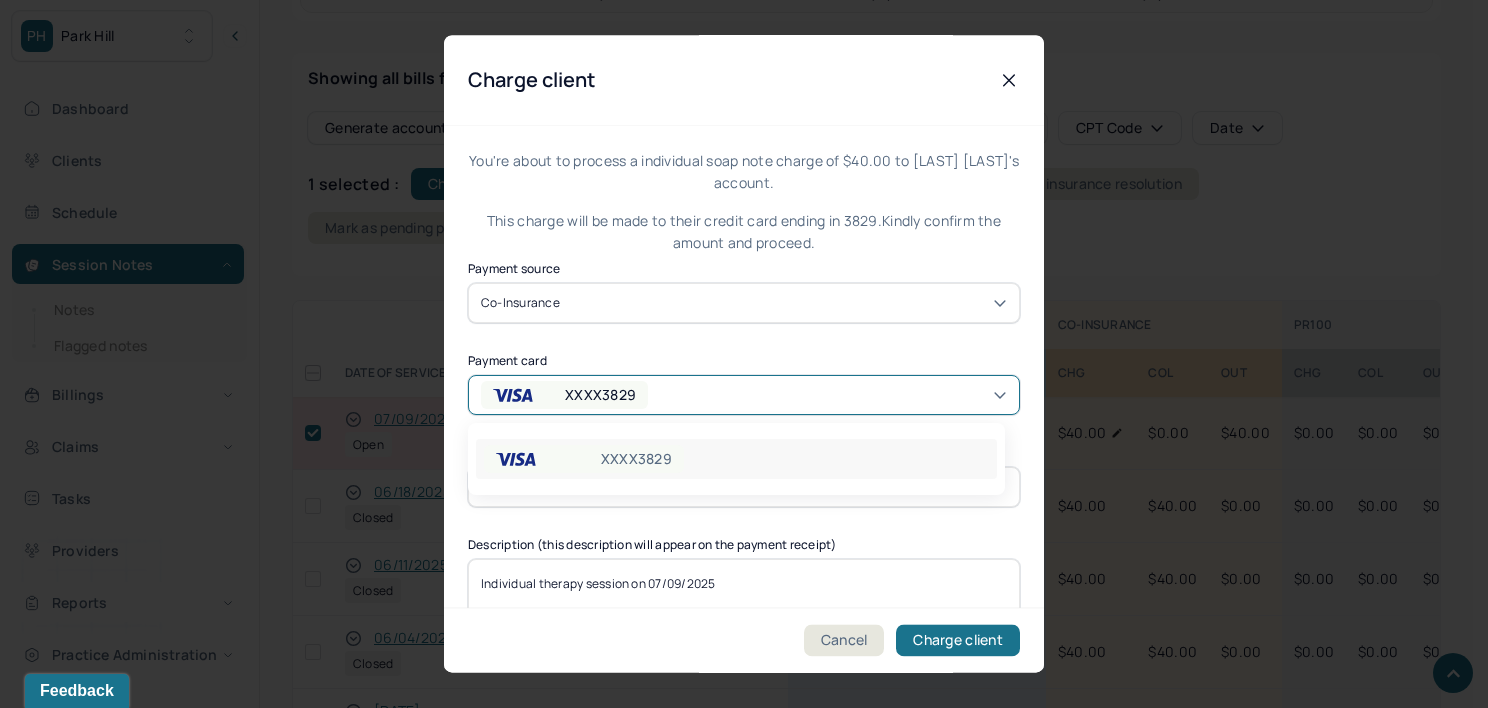 click on "XXXX3829" at bounding box center [581, 395] 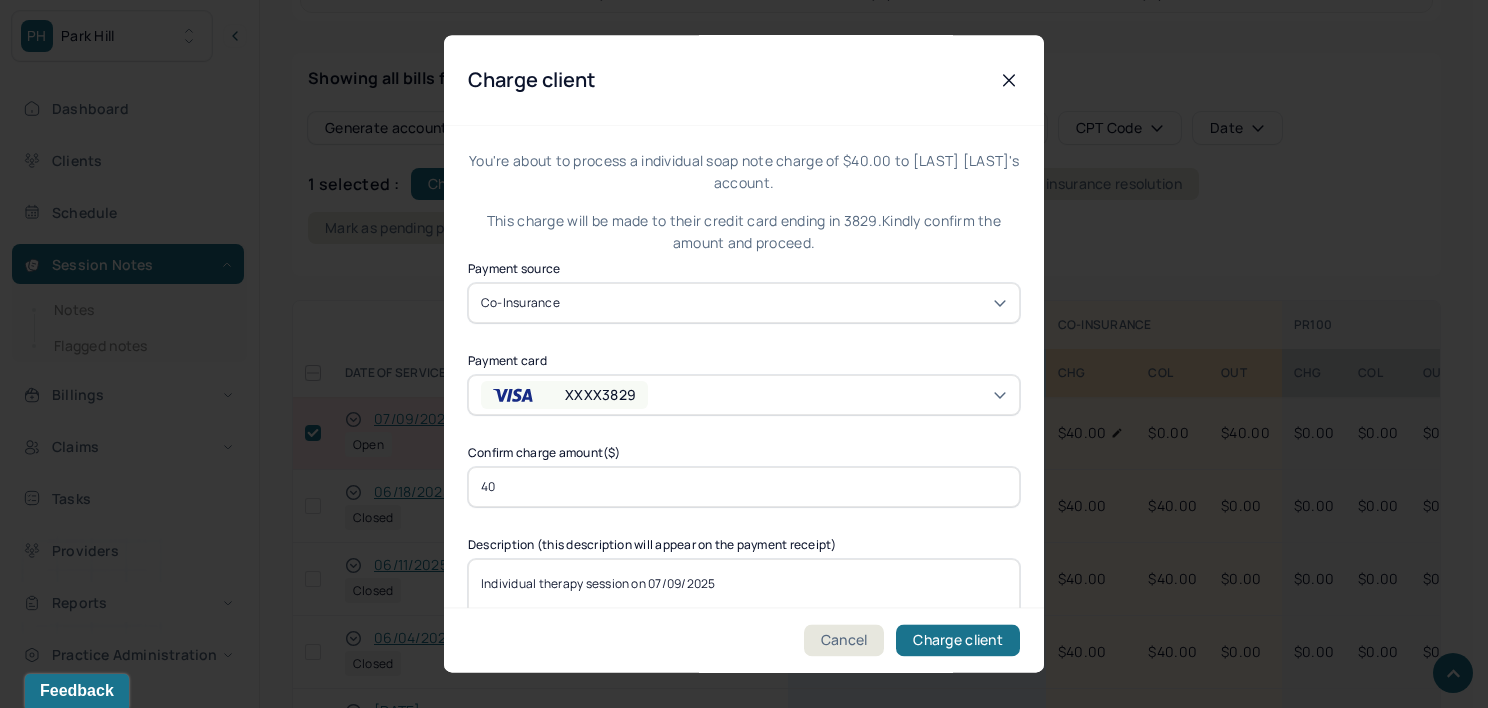 click on "Individual therapy session on 07/09/2025" at bounding box center (744, 611) 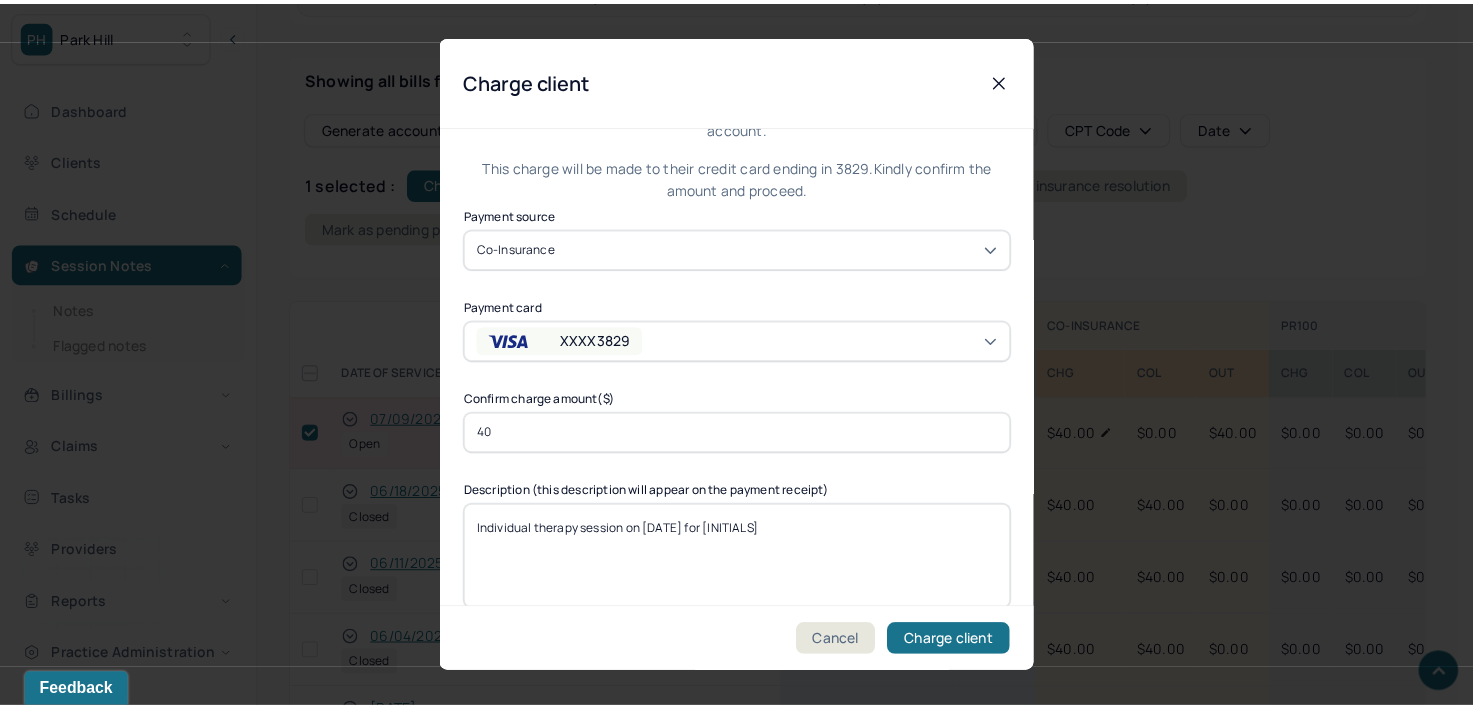 scroll, scrollTop: 79, scrollLeft: 0, axis: vertical 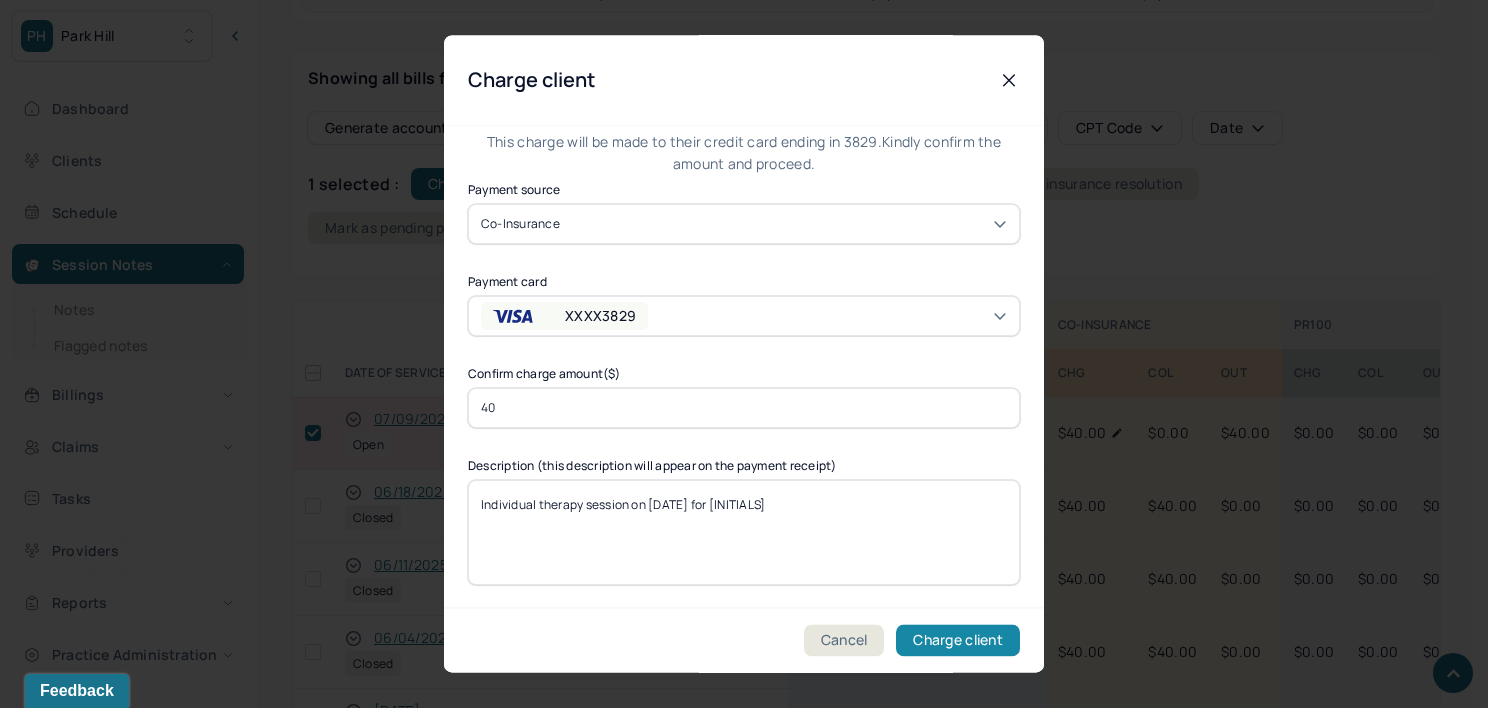 type on "Individual therapy session on [DATE] for [INITIALS]" 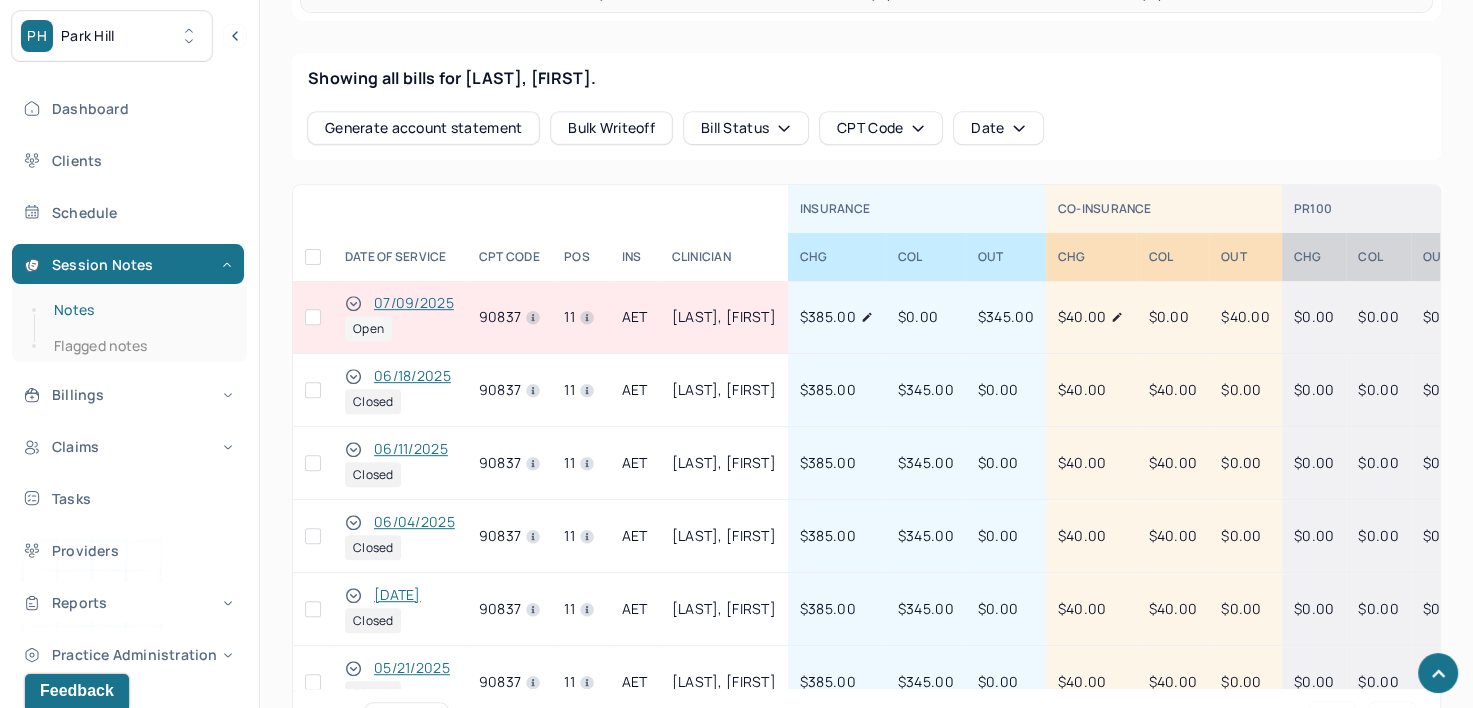 click on "Notes" at bounding box center [139, 310] 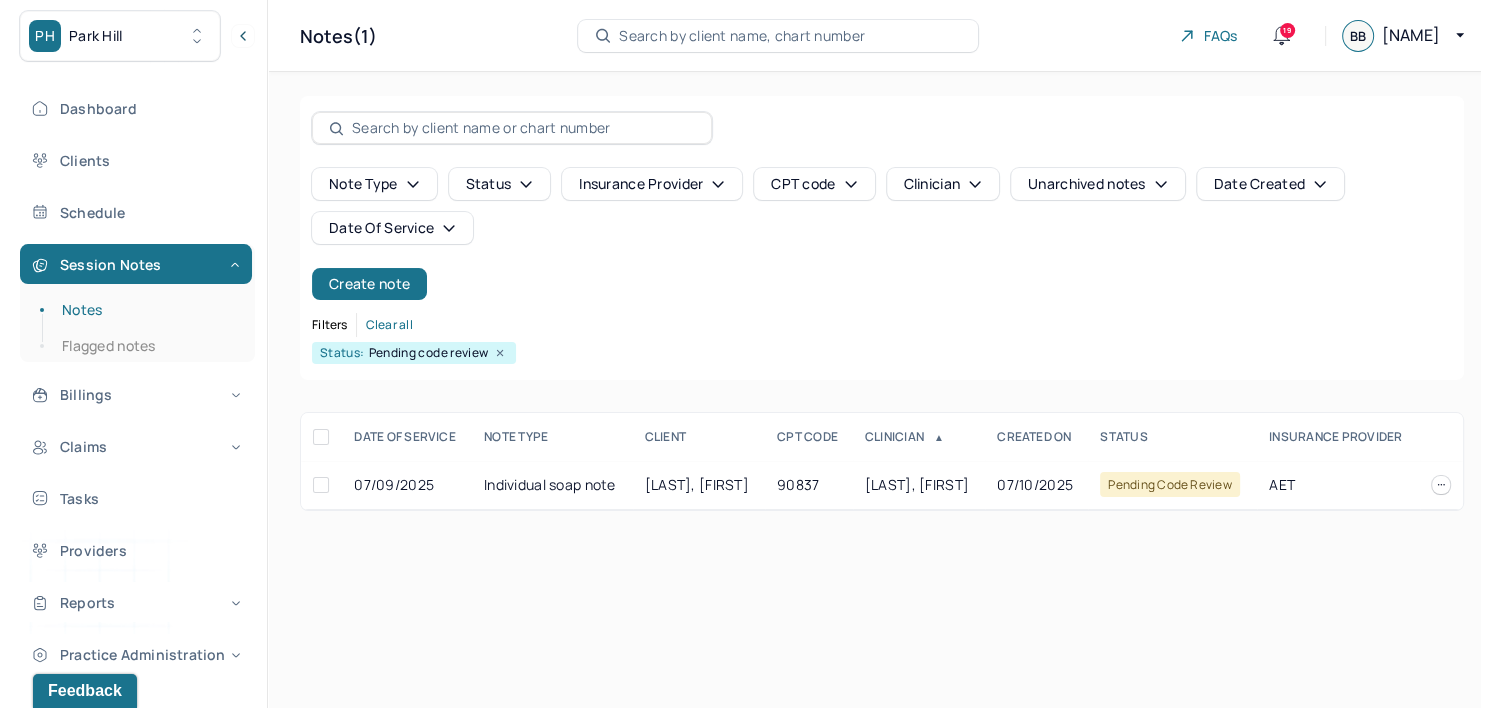 scroll, scrollTop: 0, scrollLeft: 0, axis: both 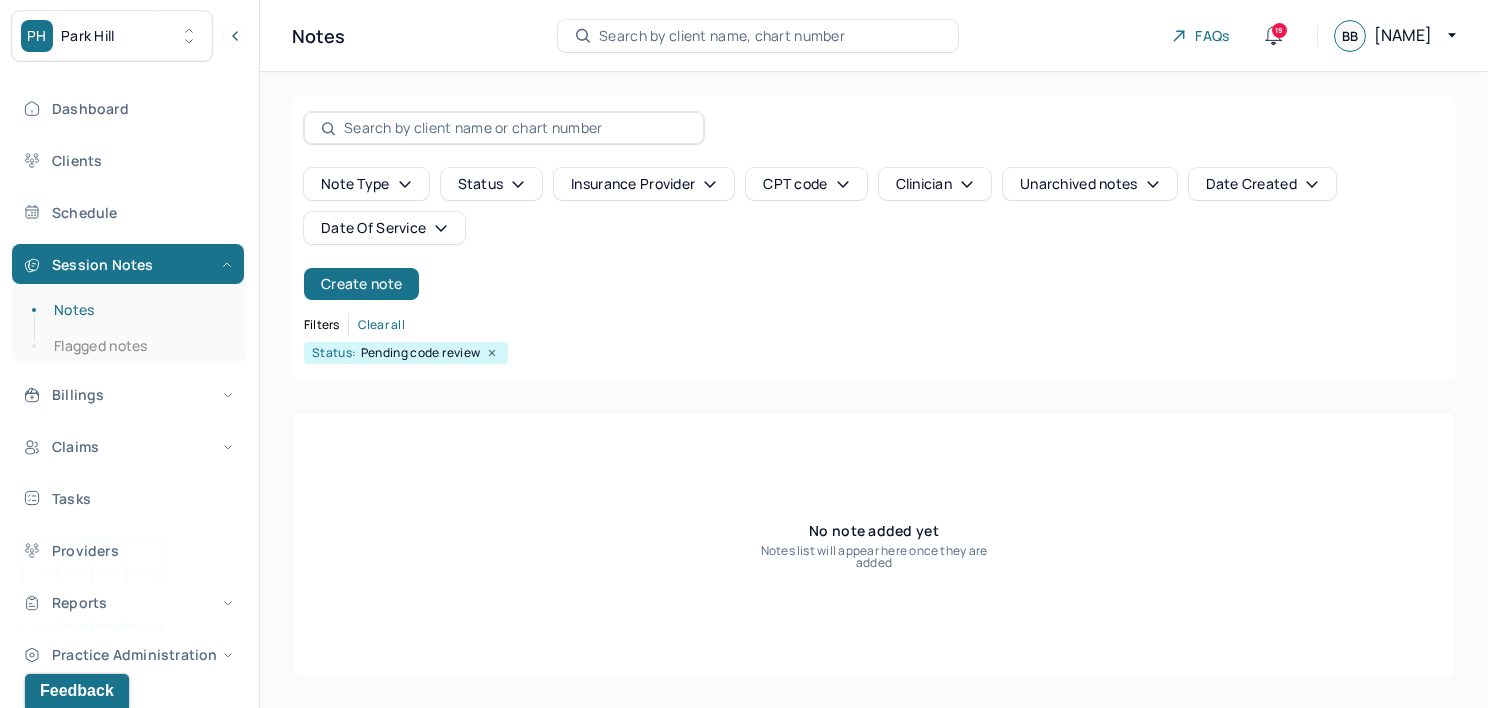 click on "Date Of Service" at bounding box center (384, 228) 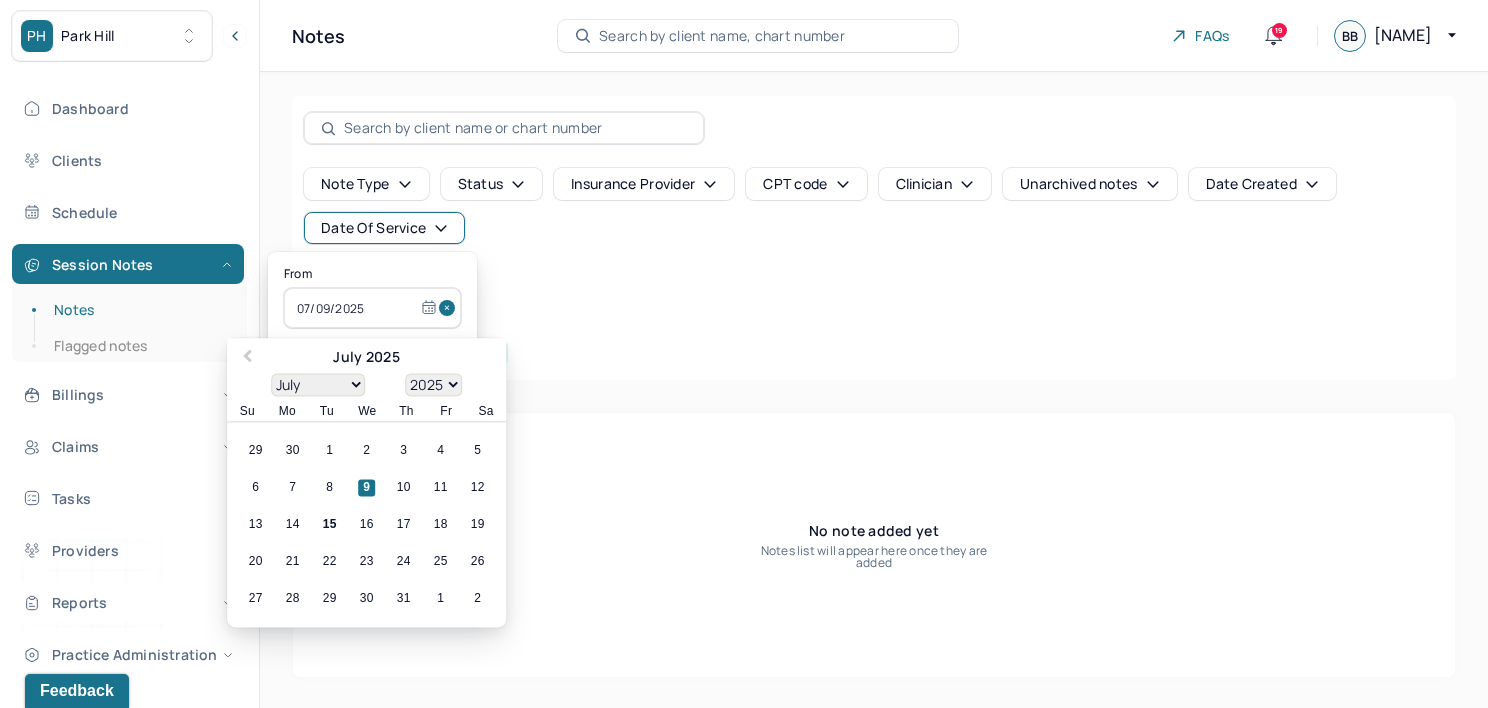 click at bounding box center (450, 308) 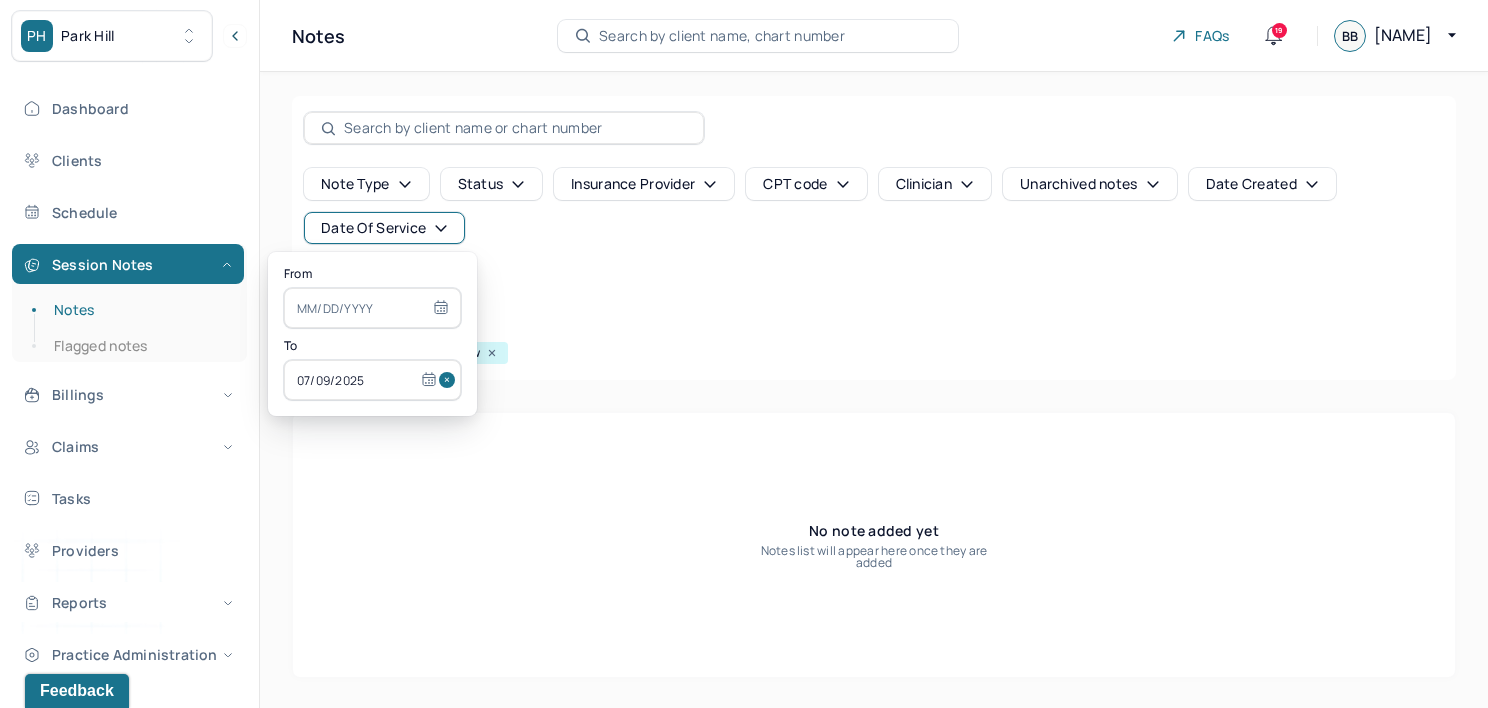click at bounding box center (450, 380) 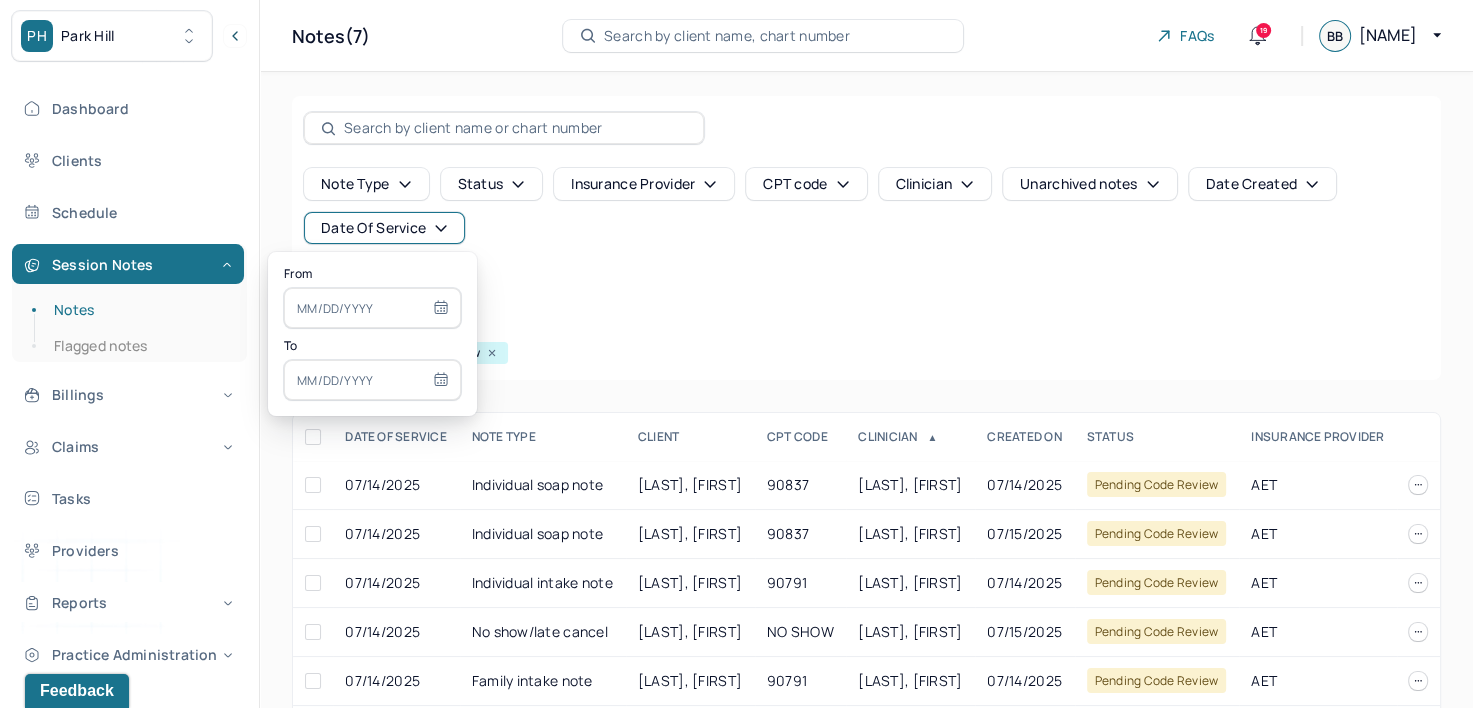 select on "6" 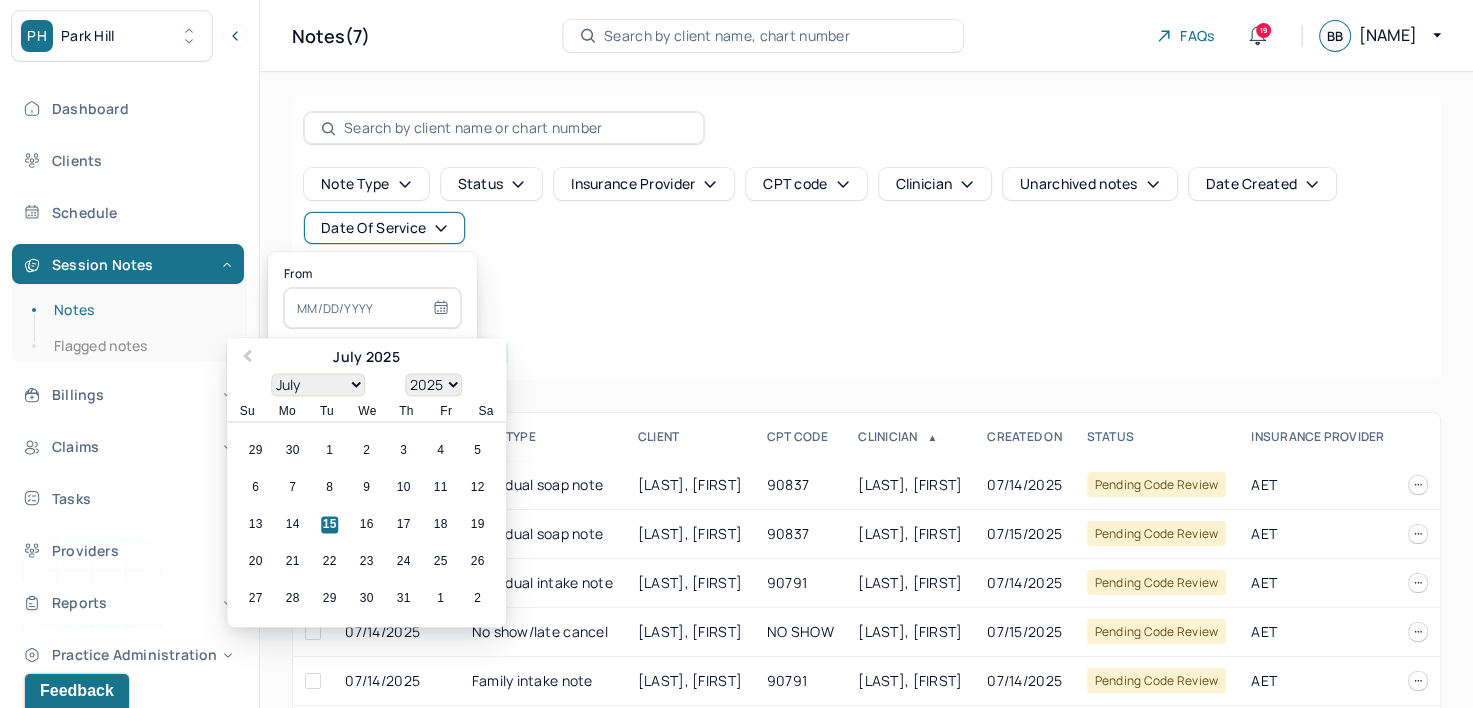 click at bounding box center [372, 308] 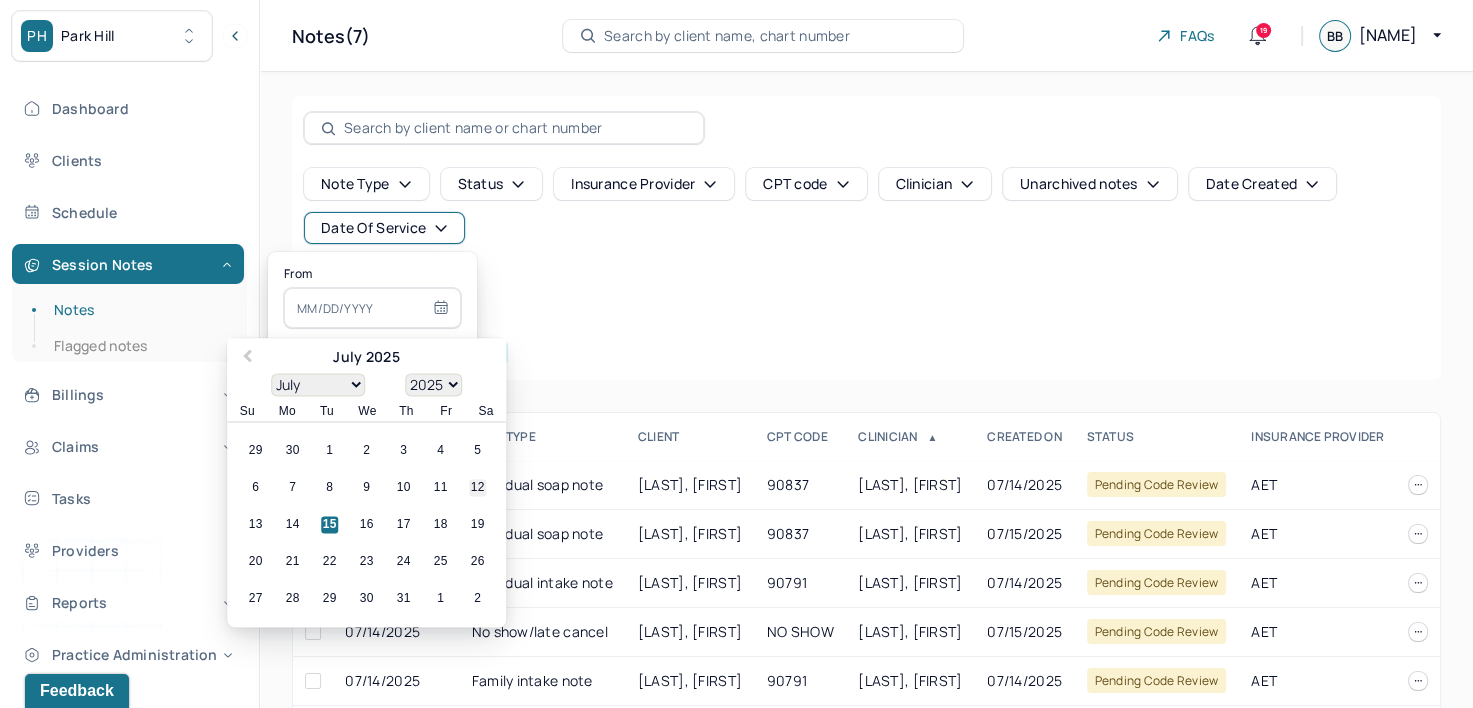 click on "12" at bounding box center (477, 488) 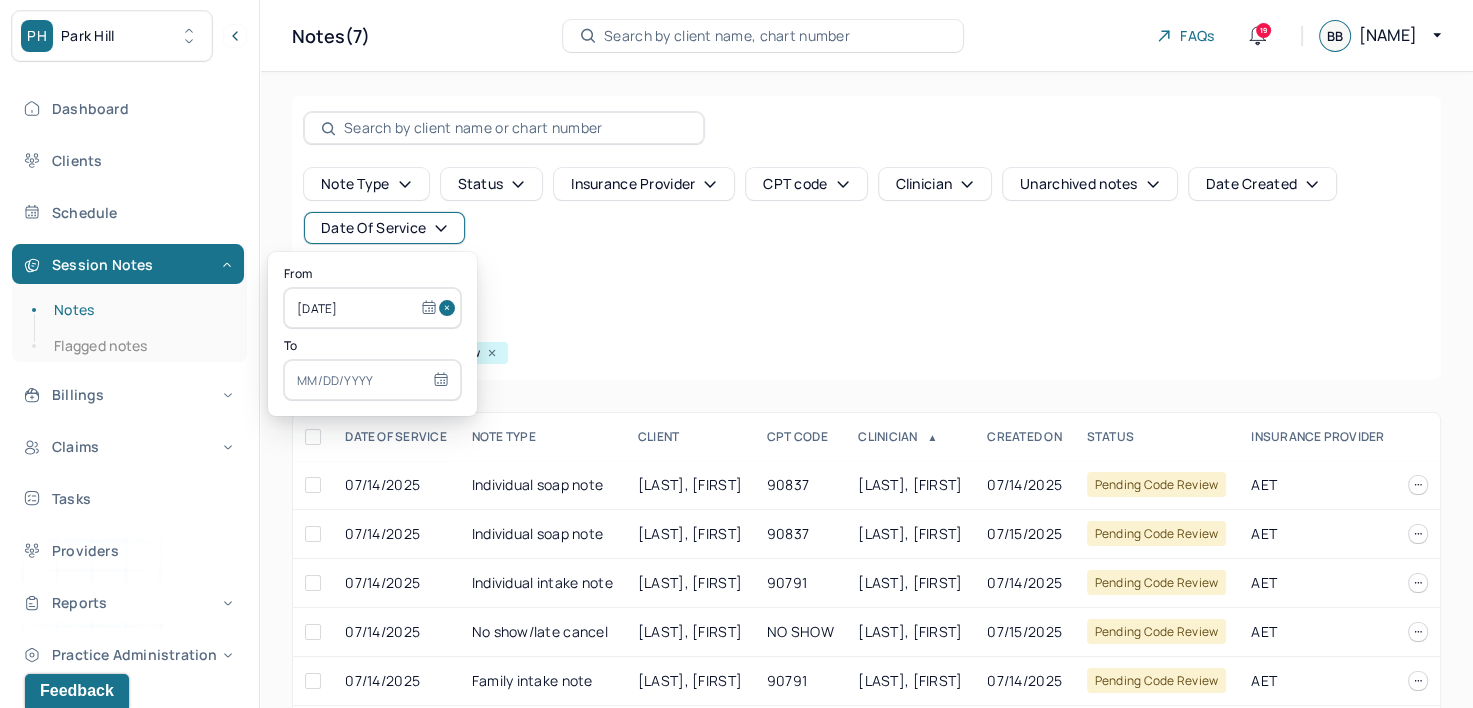 click at bounding box center (372, 380) 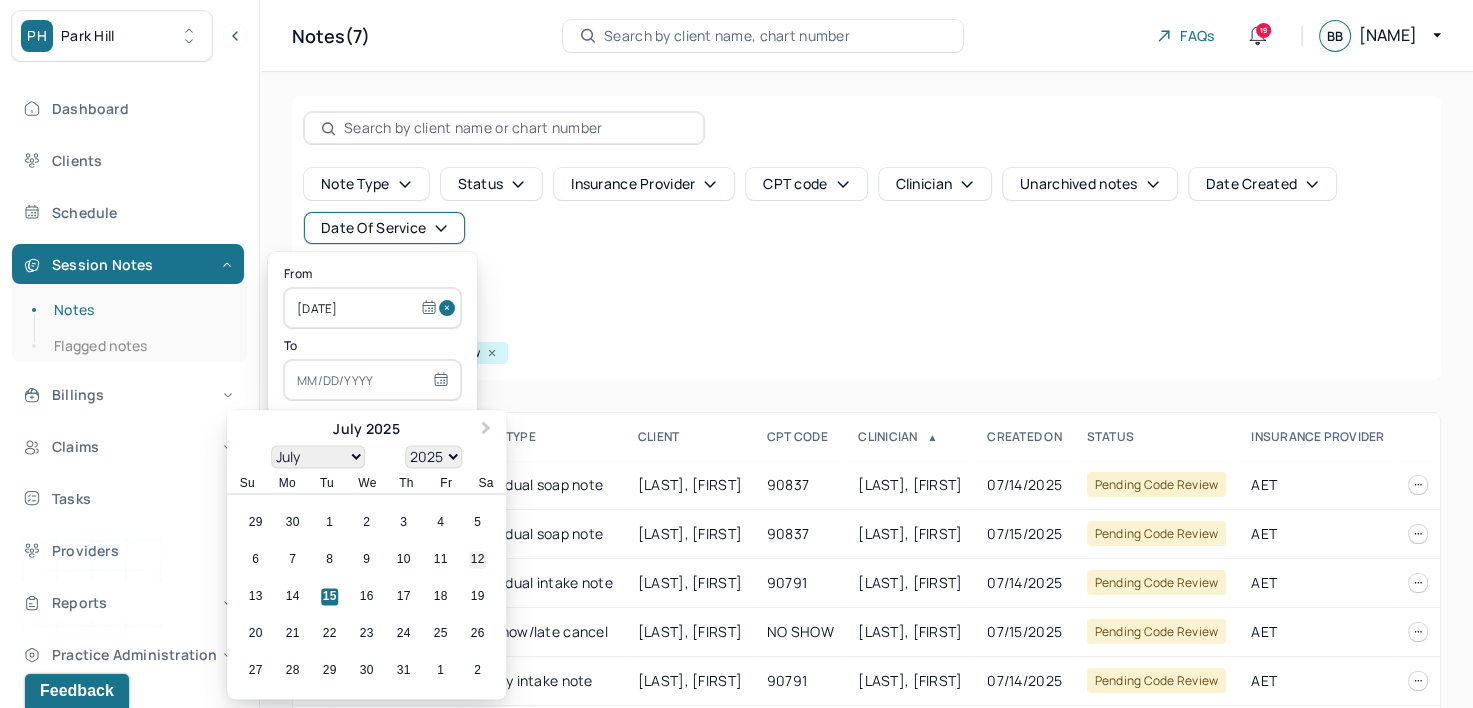 click on "12" at bounding box center [477, 560] 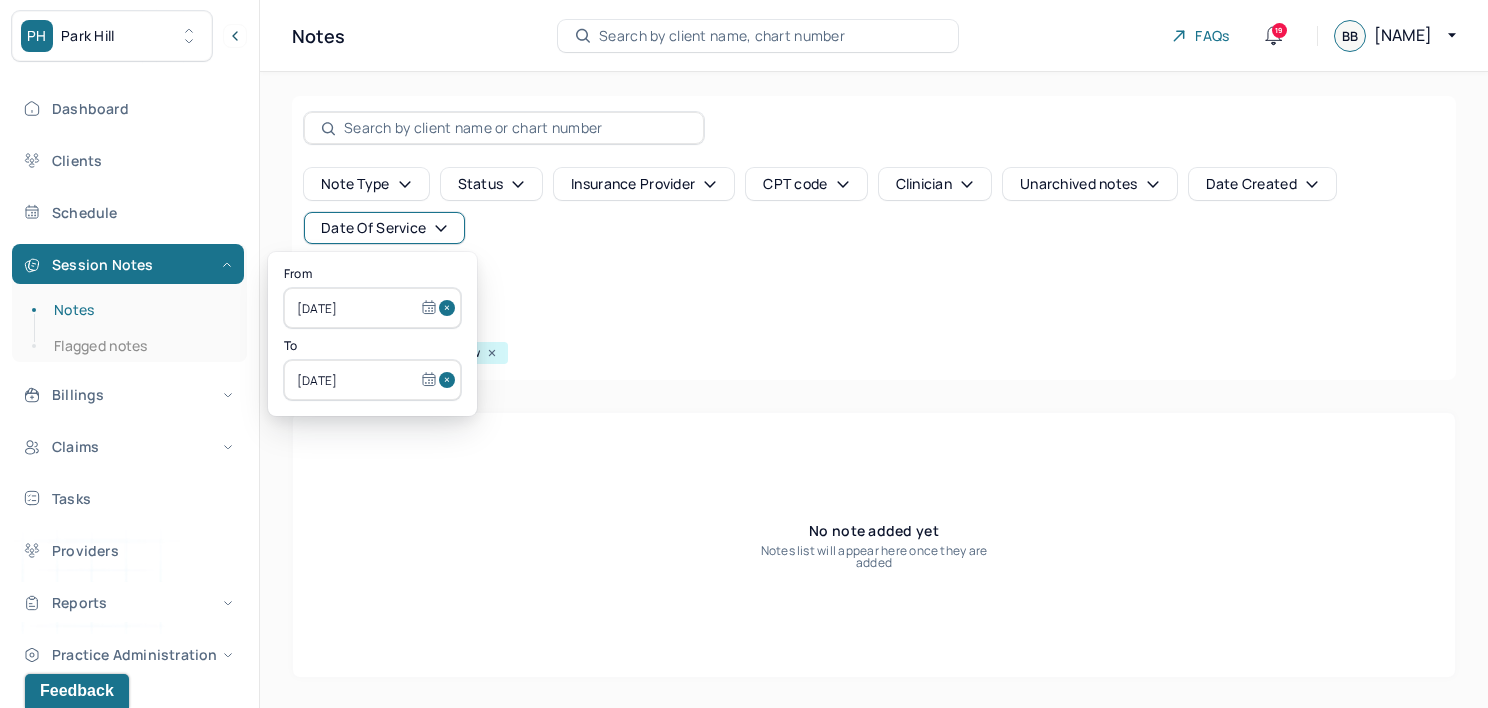 click at bounding box center [450, 308] 